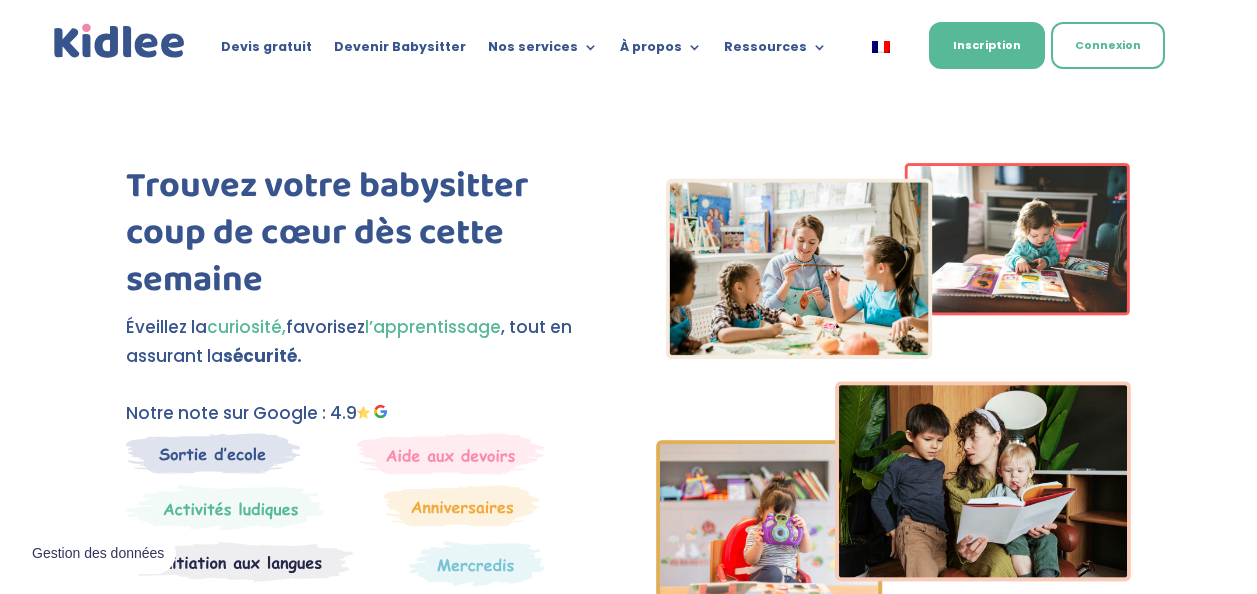 scroll, scrollTop: 0, scrollLeft: 0, axis: both 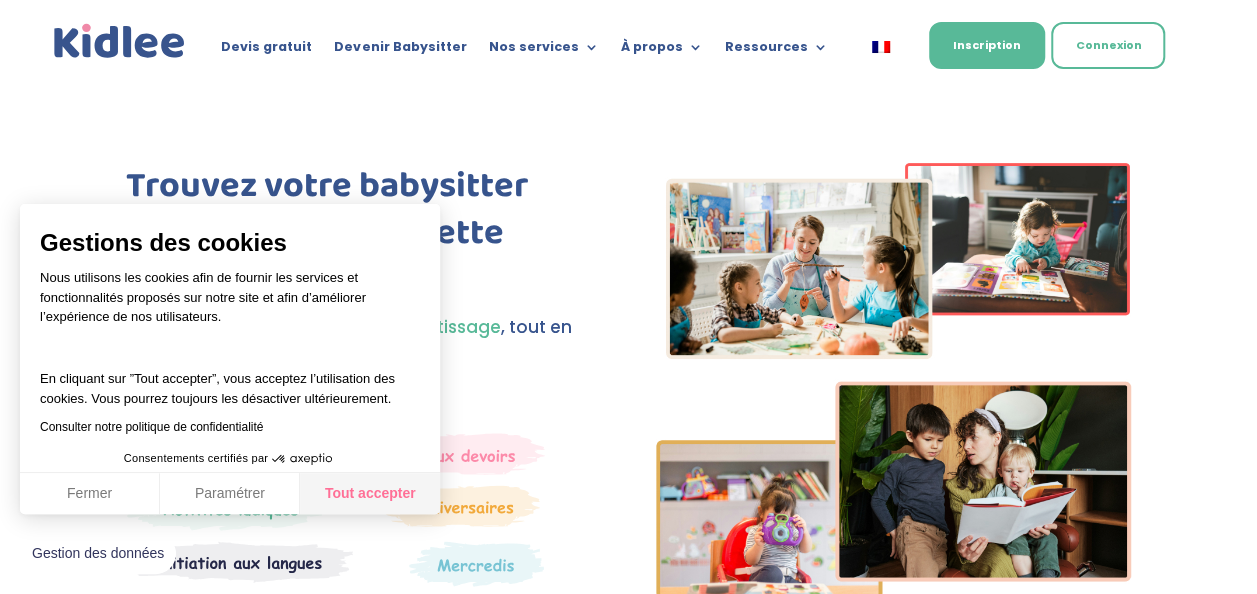 click on "Tout accepter" at bounding box center (370, 494) 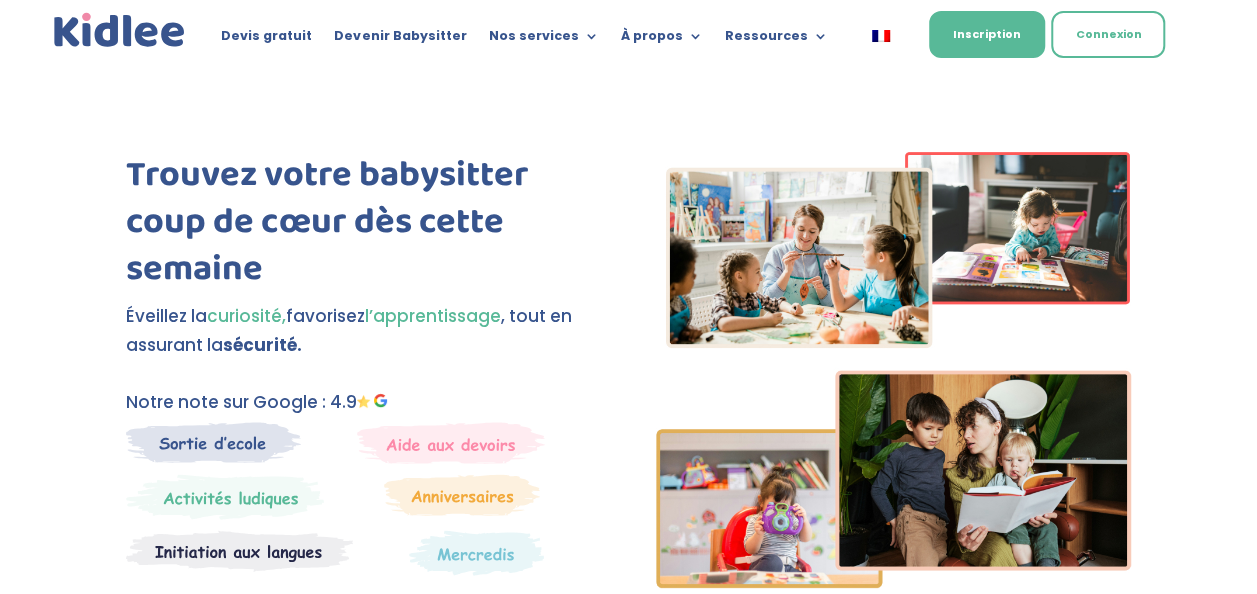 scroll, scrollTop: 0, scrollLeft: 0, axis: both 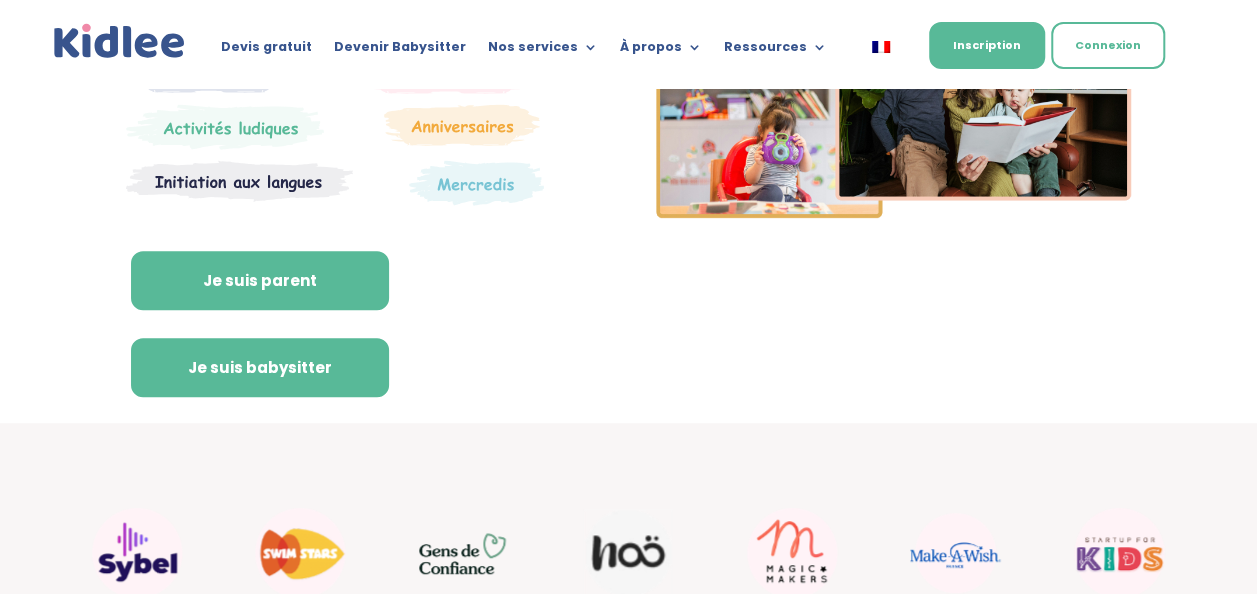 click on "Je suis babysitter" at bounding box center (260, 368) 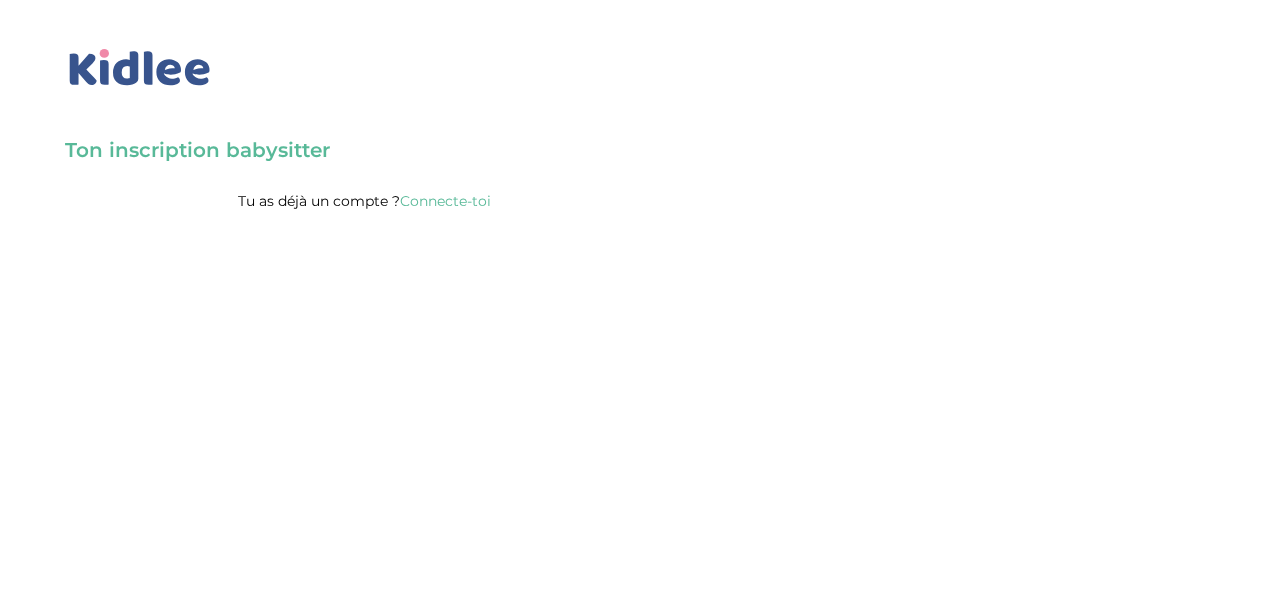 scroll, scrollTop: 0, scrollLeft: 0, axis: both 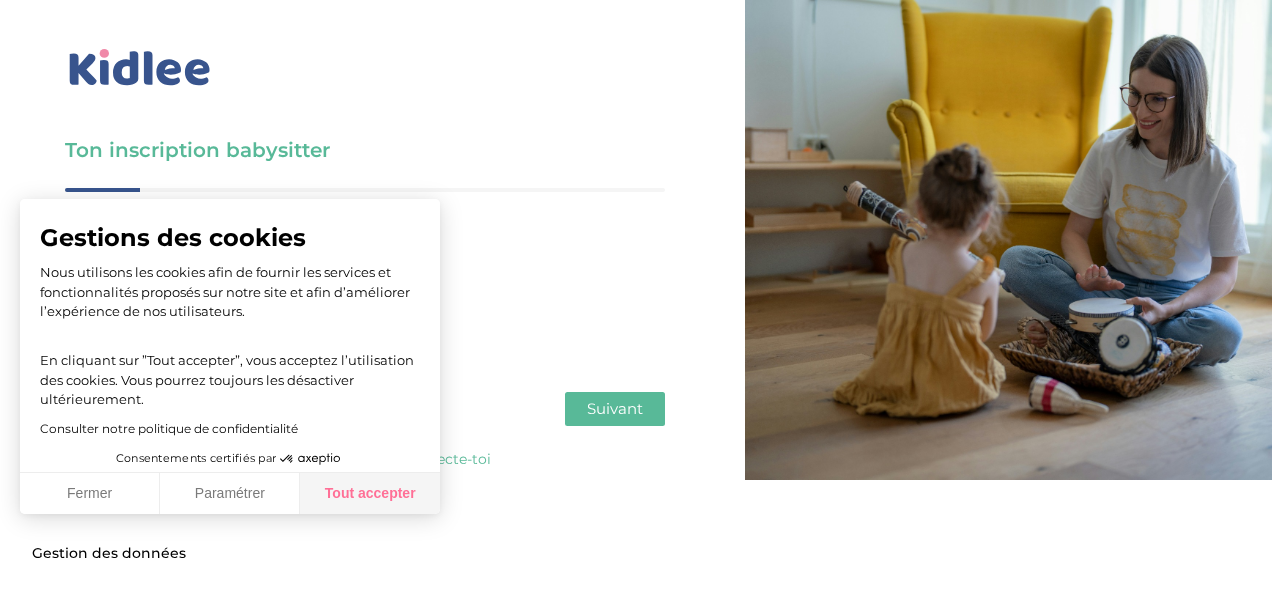 click on "Tout accepter" at bounding box center [370, 494] 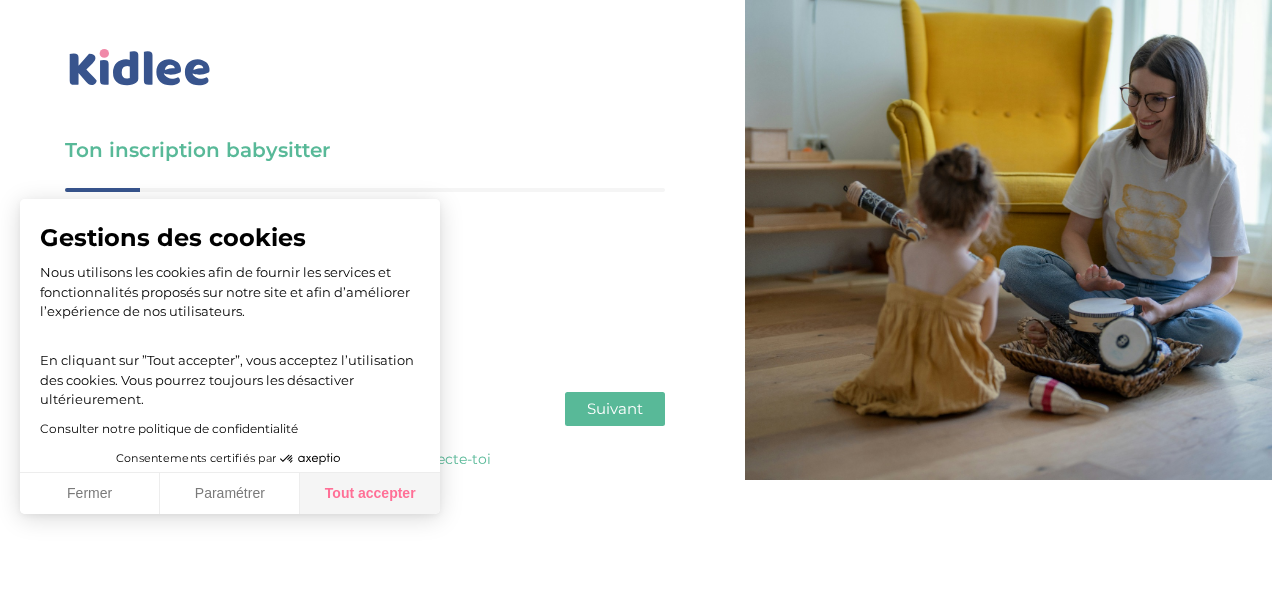 checkbox on "true" 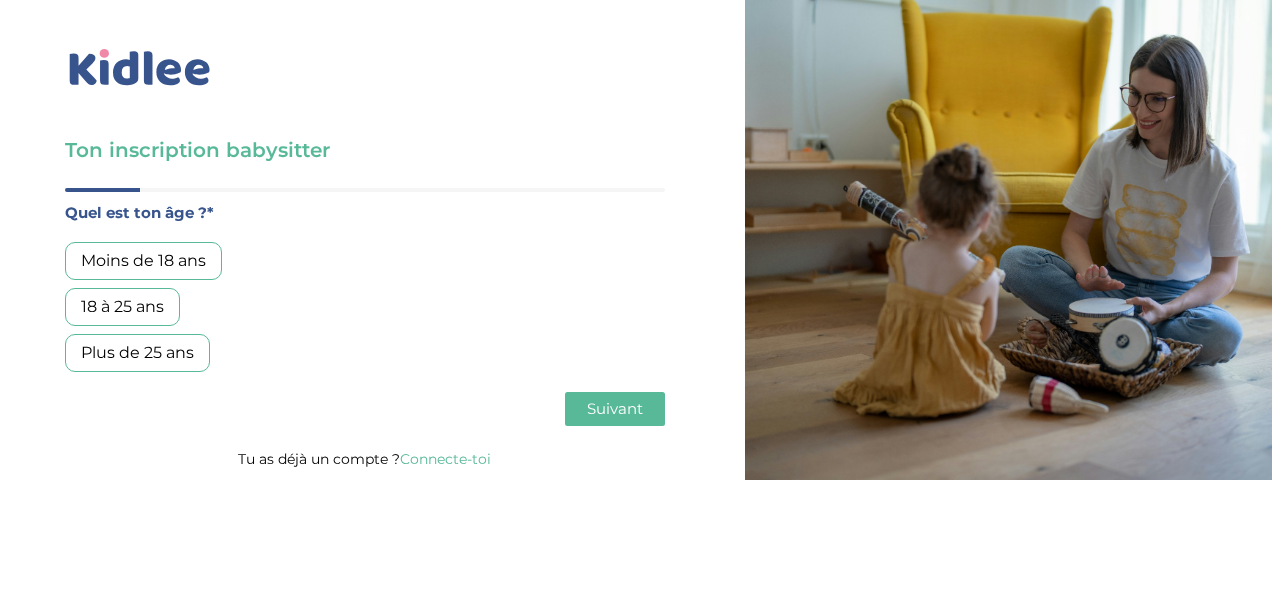 click on "Moins de 18 ans" at bounding box center [143, 261] 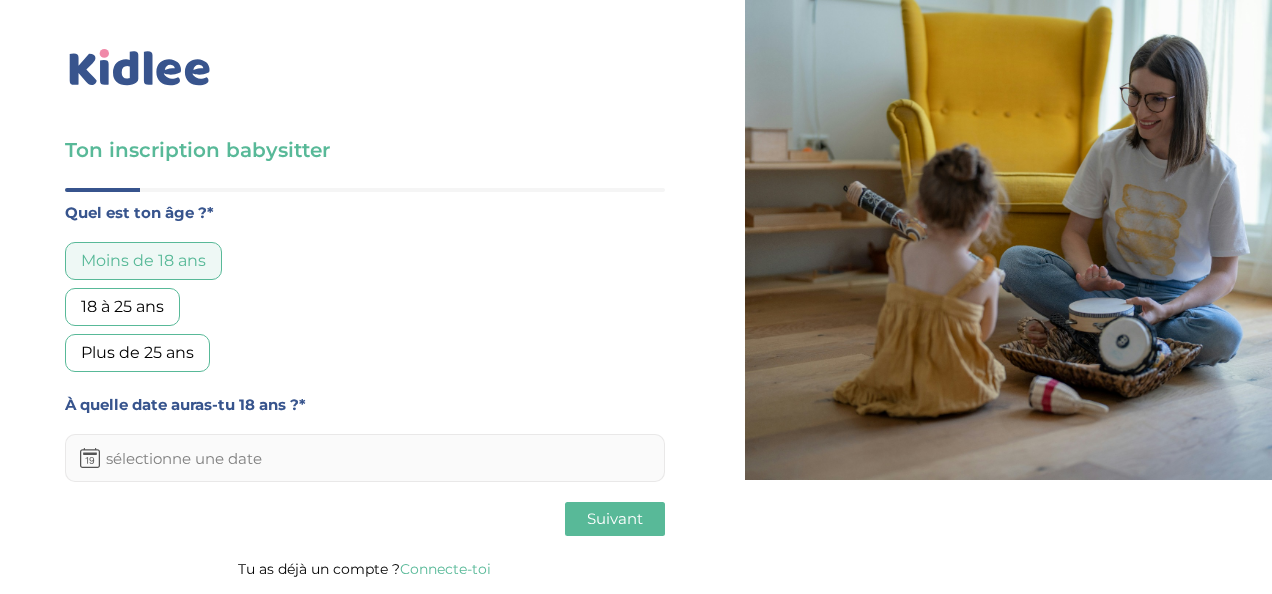 click on "18 à 25 ans" at bounding box center (122, 307) 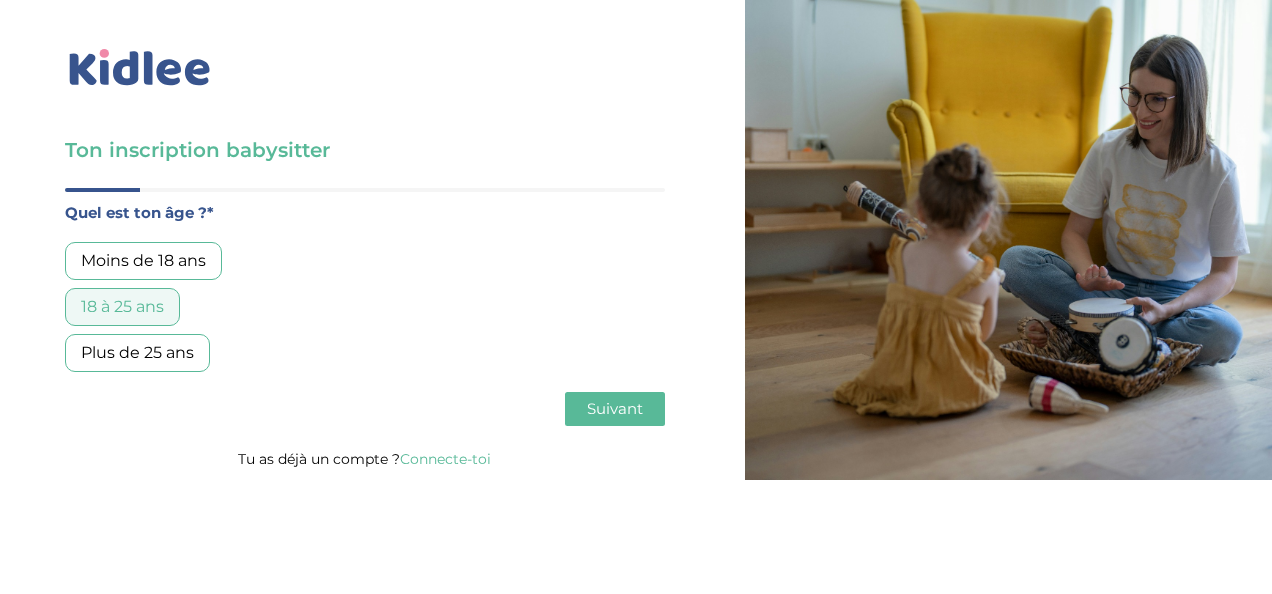 click on "Suivant" at bounding box center (615, 408) 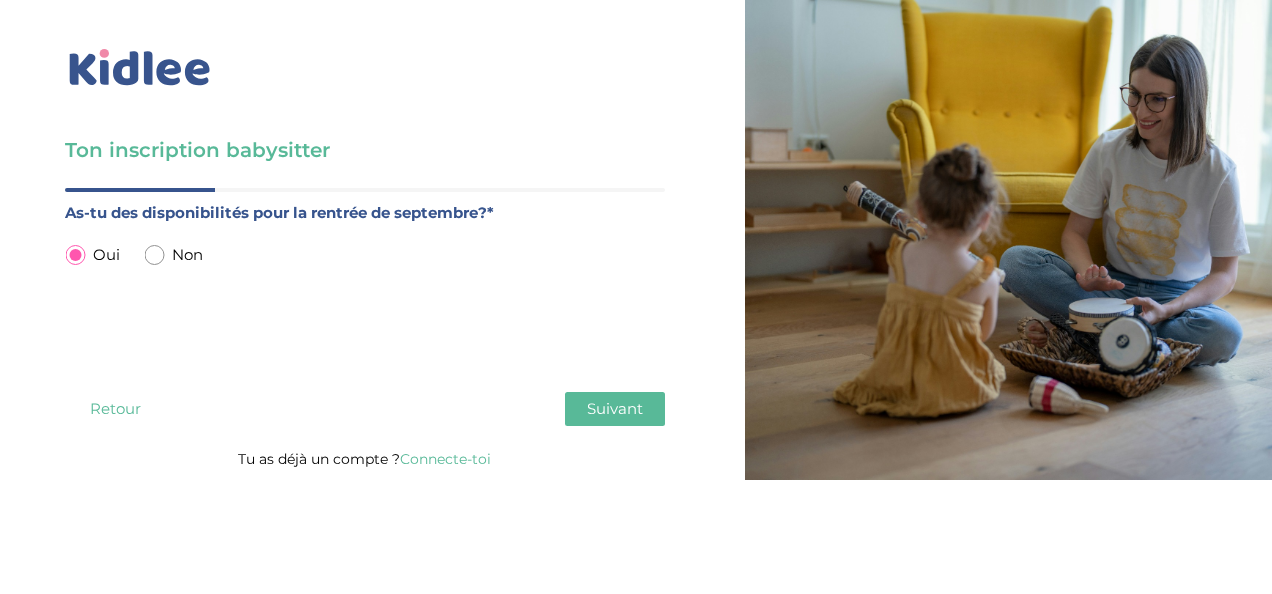 click on "Suivant" at bounding box center (615, 408) 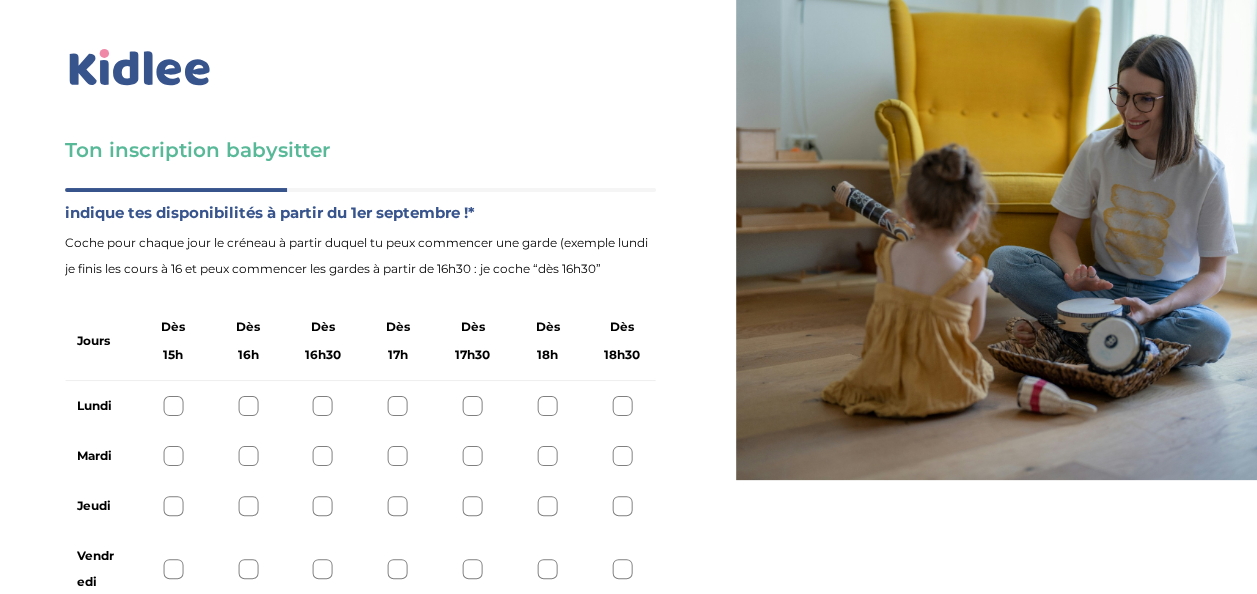 click at bounding box center (547, 406) 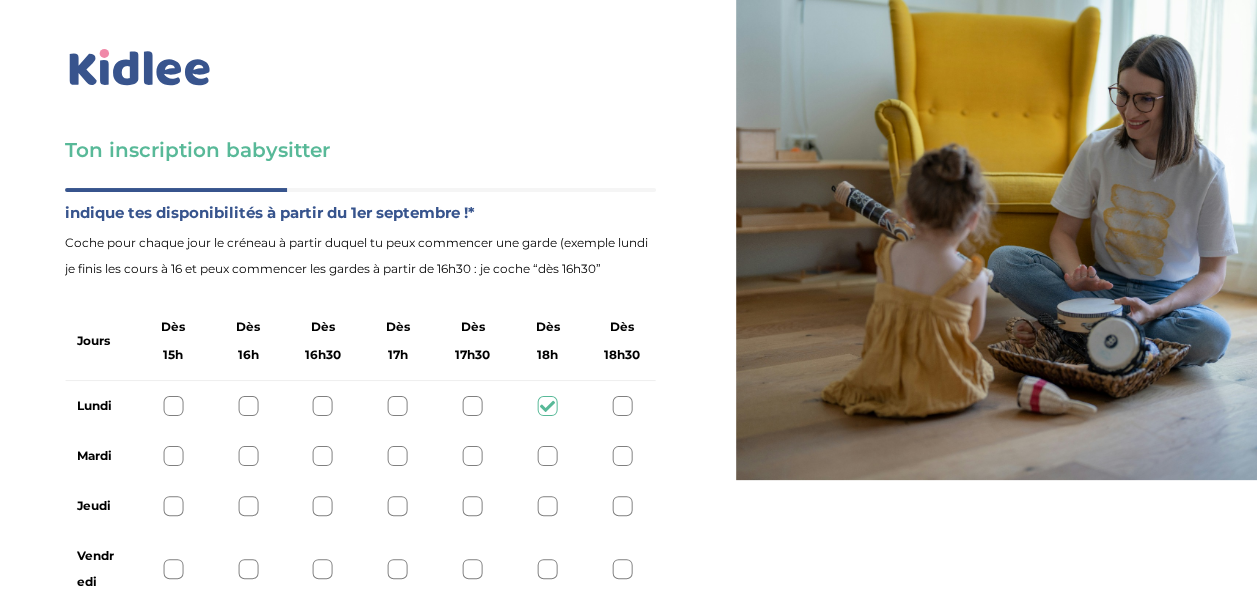 click at bounding box center (473, 406) 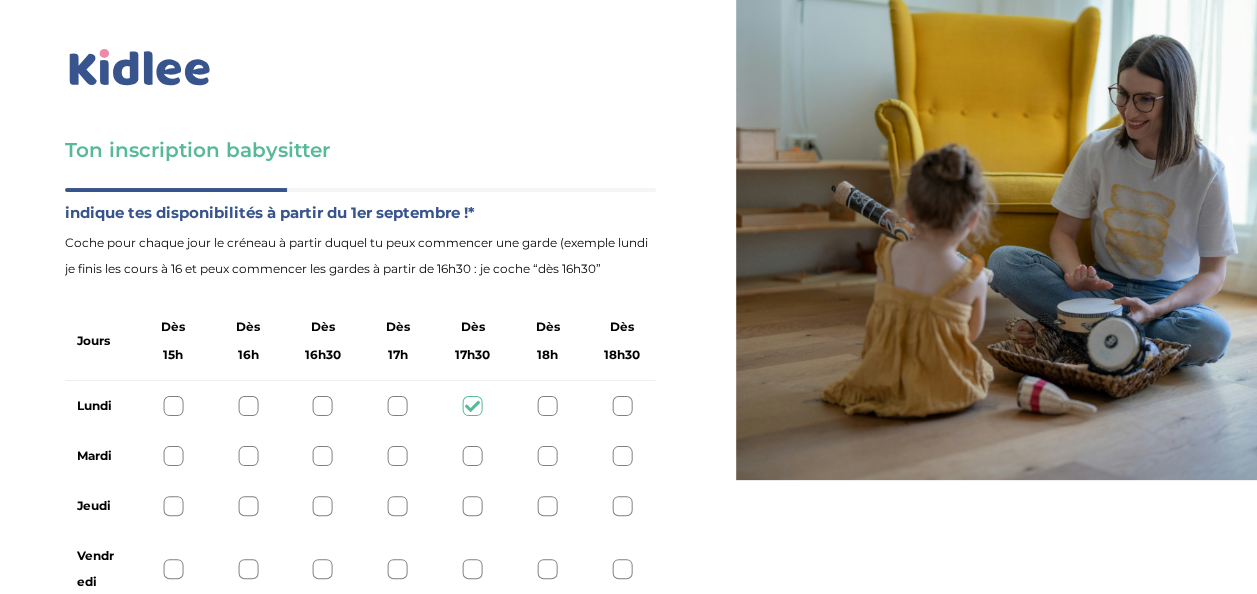 click at bounding box center [323, 456] 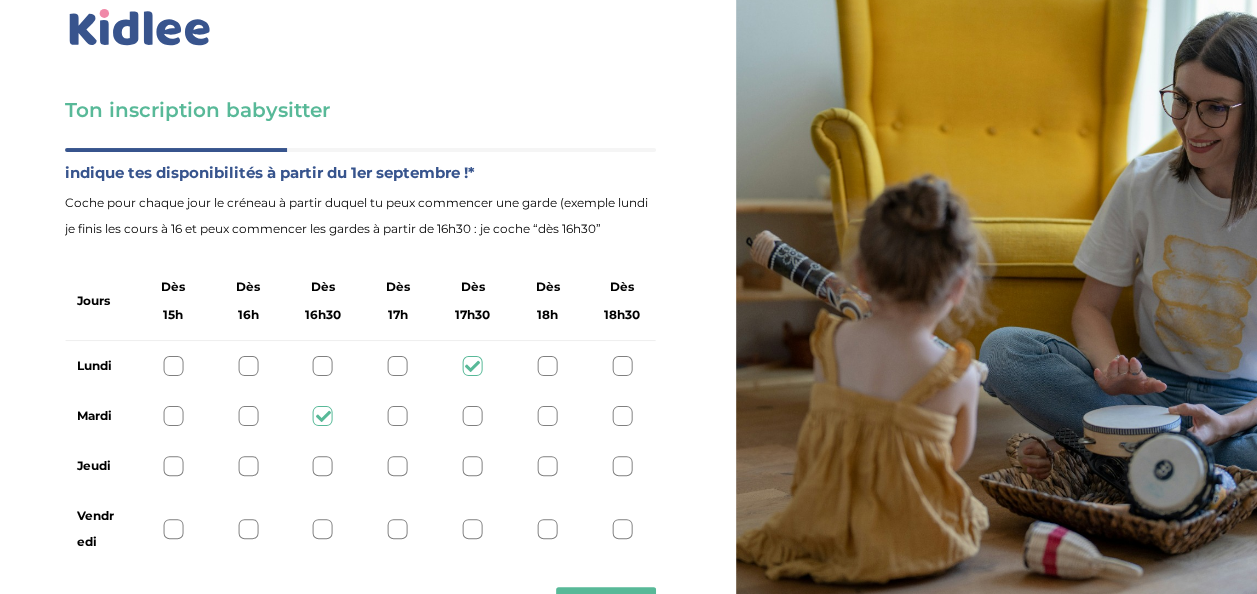 scroll, scrollTop: 80, scrollLeft: 0, axis: vertical 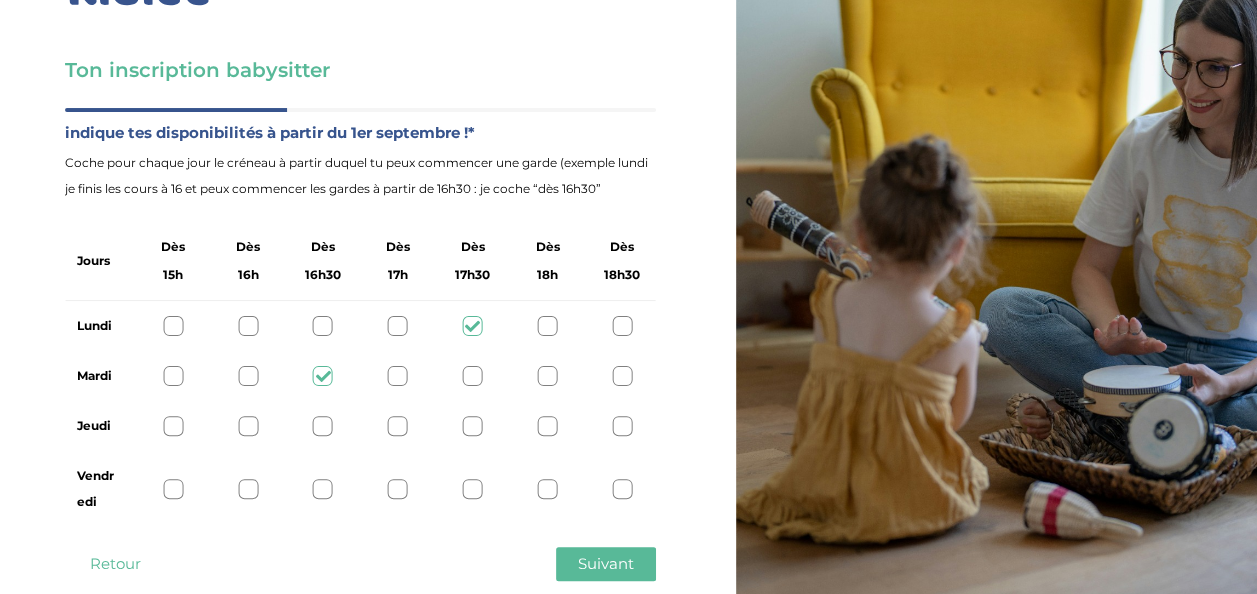click at bounding box center [323, 426] 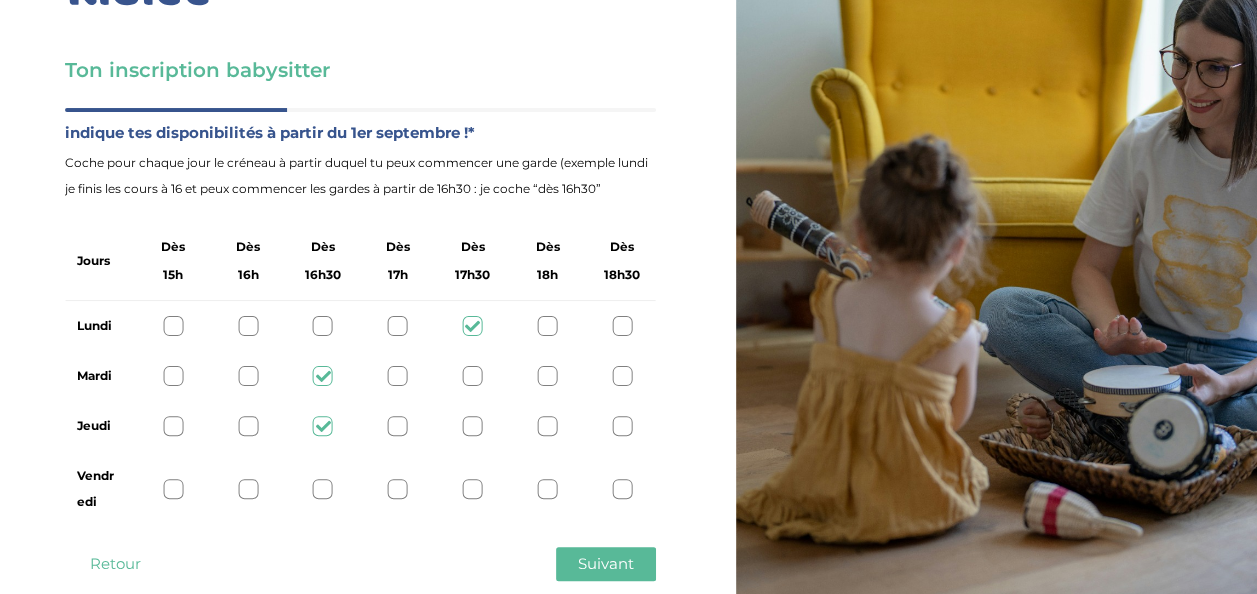 click at bounding box center [323, 489] 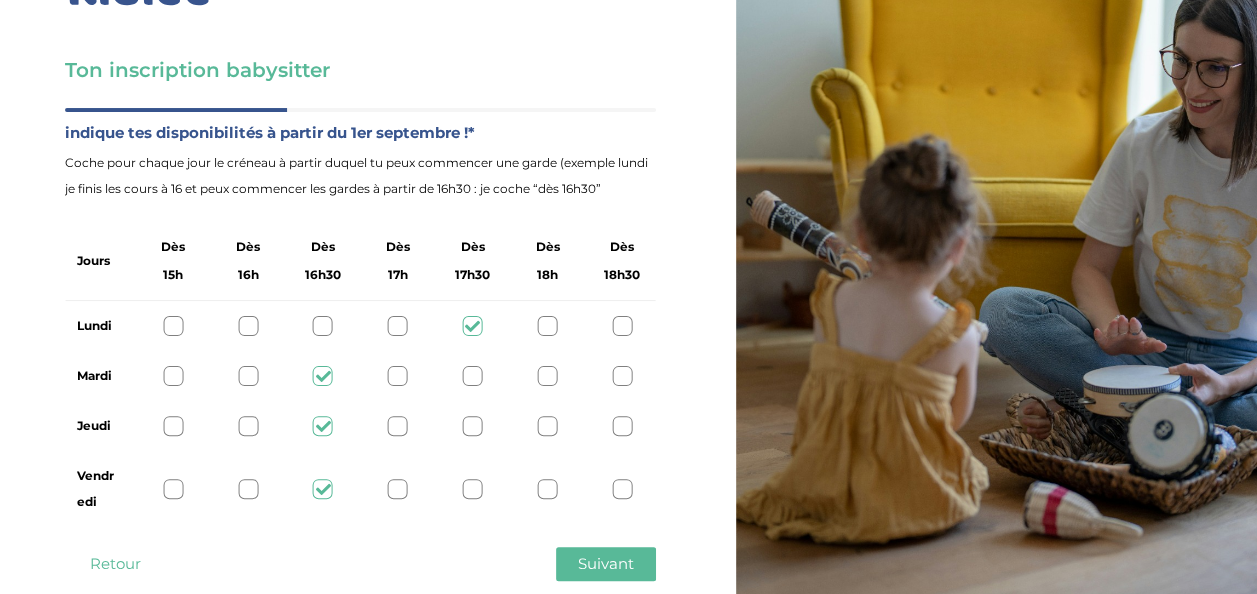 click at bounding box center (323, 326) 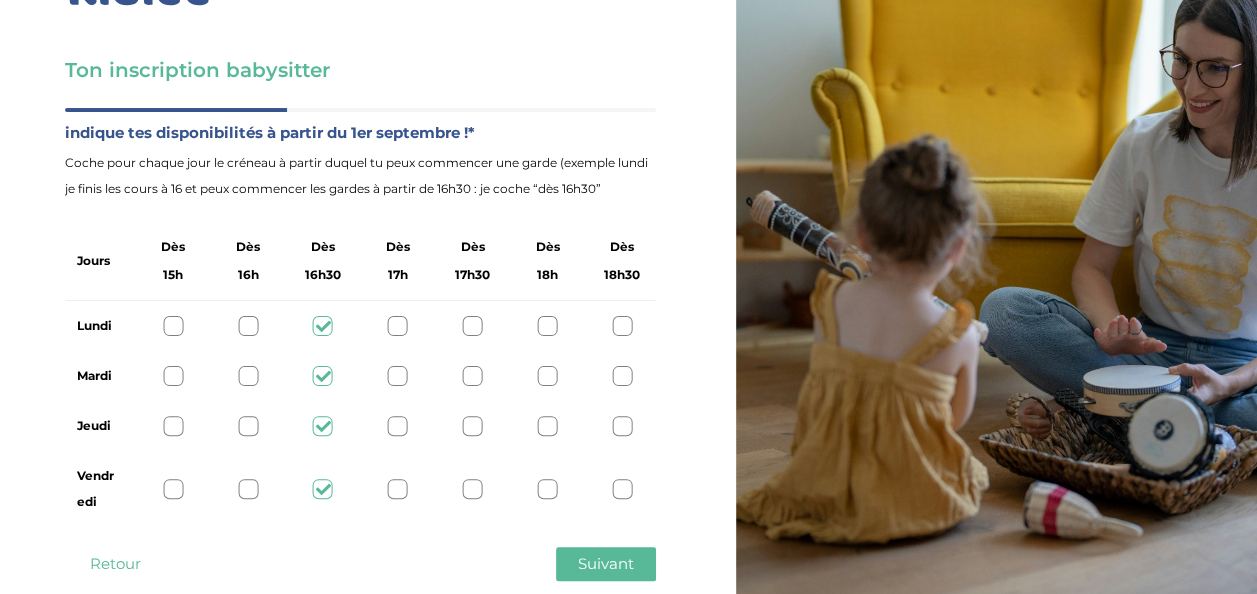 click on "Suivant" at bounding box center [606, 563] 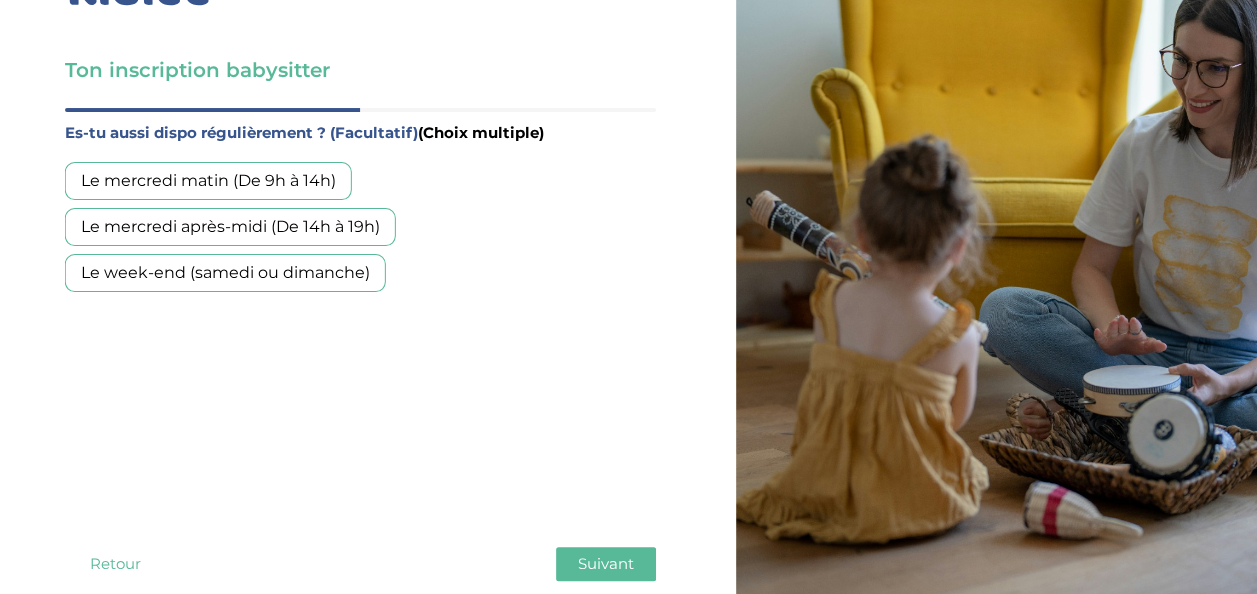 click on "Le mercredi après-midi (De 14h à 19h)" at bounding box center (230, 227) 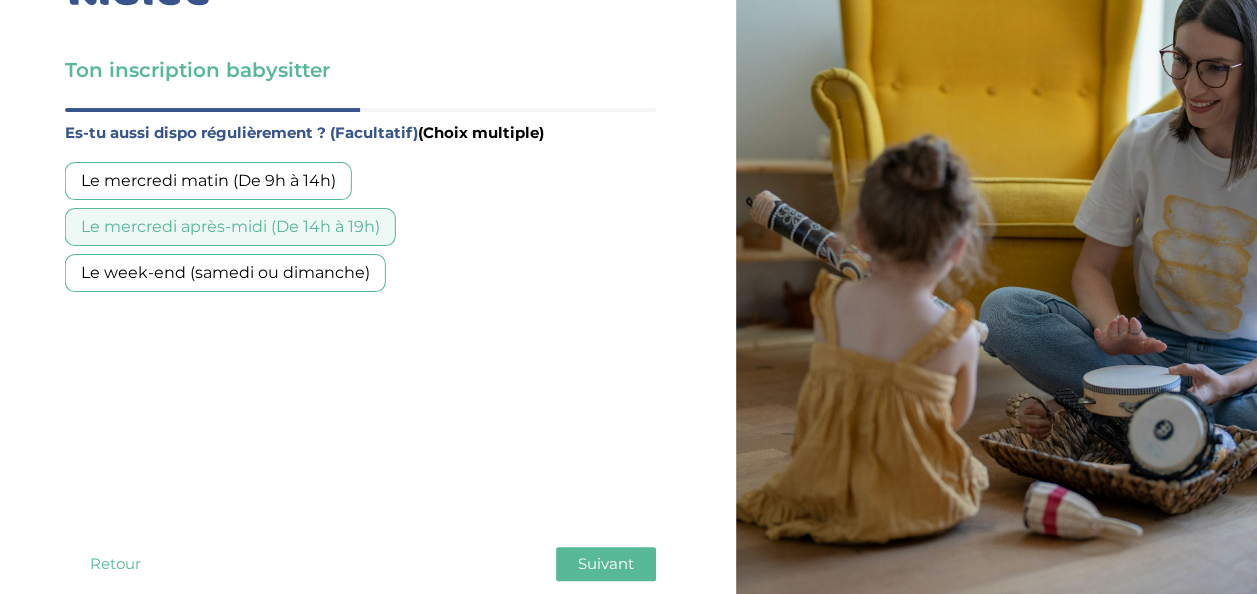 click on "Le week-end (samedi ou dimanche)" at bounding box center (225, 273) 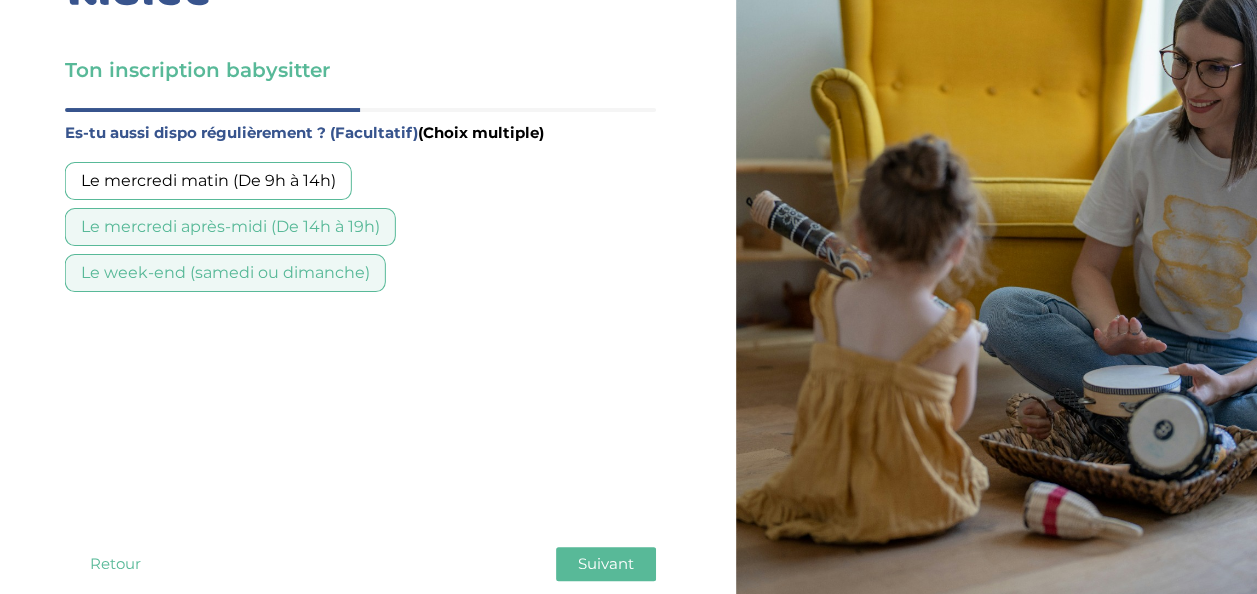 click on "Suivant" at bounding box center (606, 563) 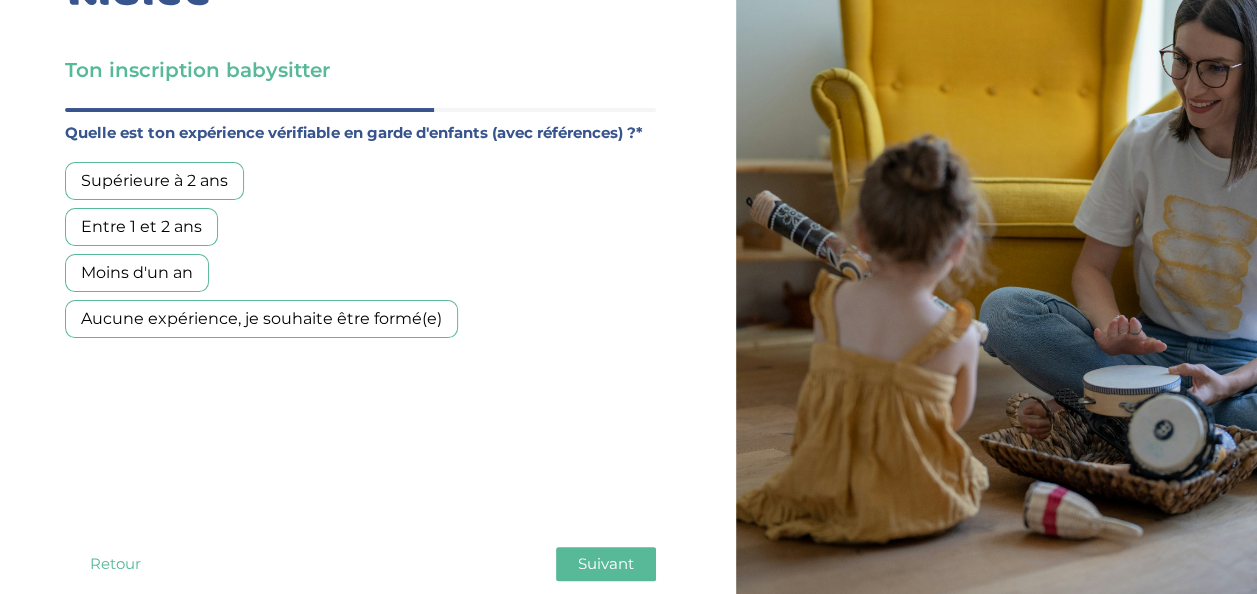 click on "Entre 1 et 2 ans" at bounding box center [141, 227] 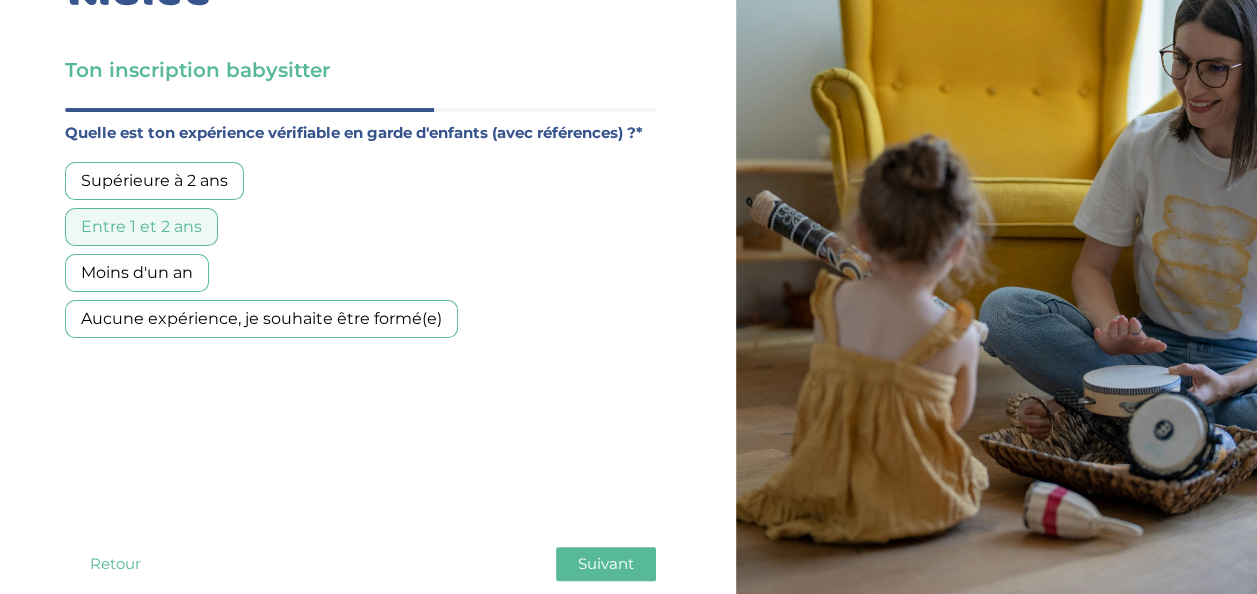 click on "Suivant" at bounding box center (606, 563) 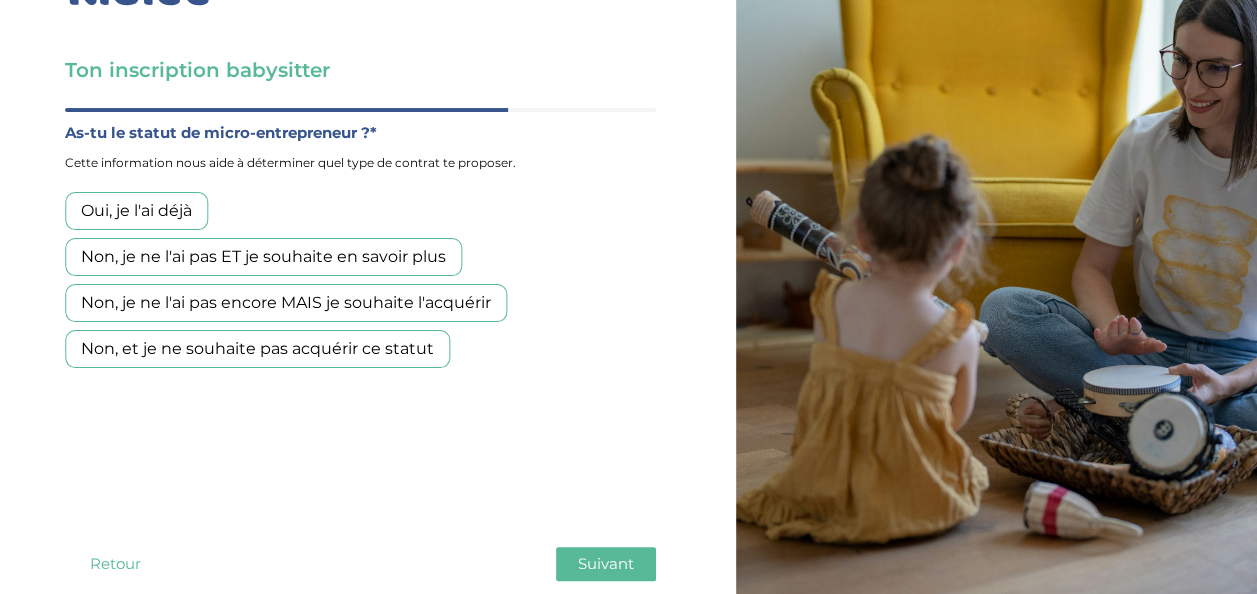click on "Non, et je ne souhaite pas acquérir ce statut" at bounding box center [257, 349] 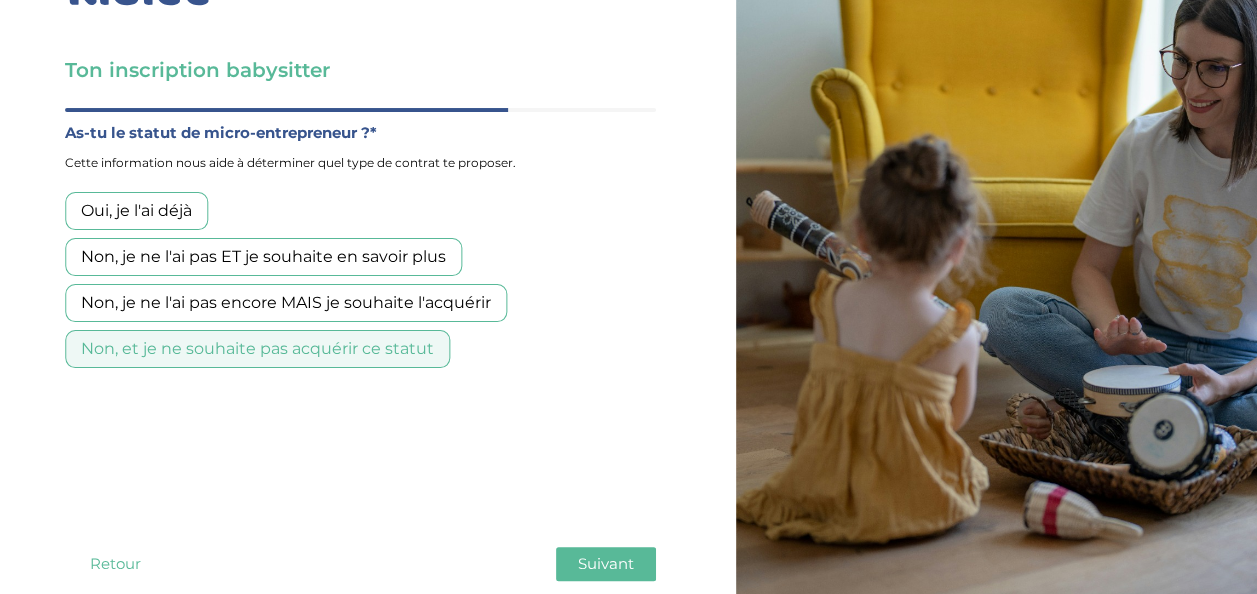 click on "Suivant" at bounding box center (606, 563) 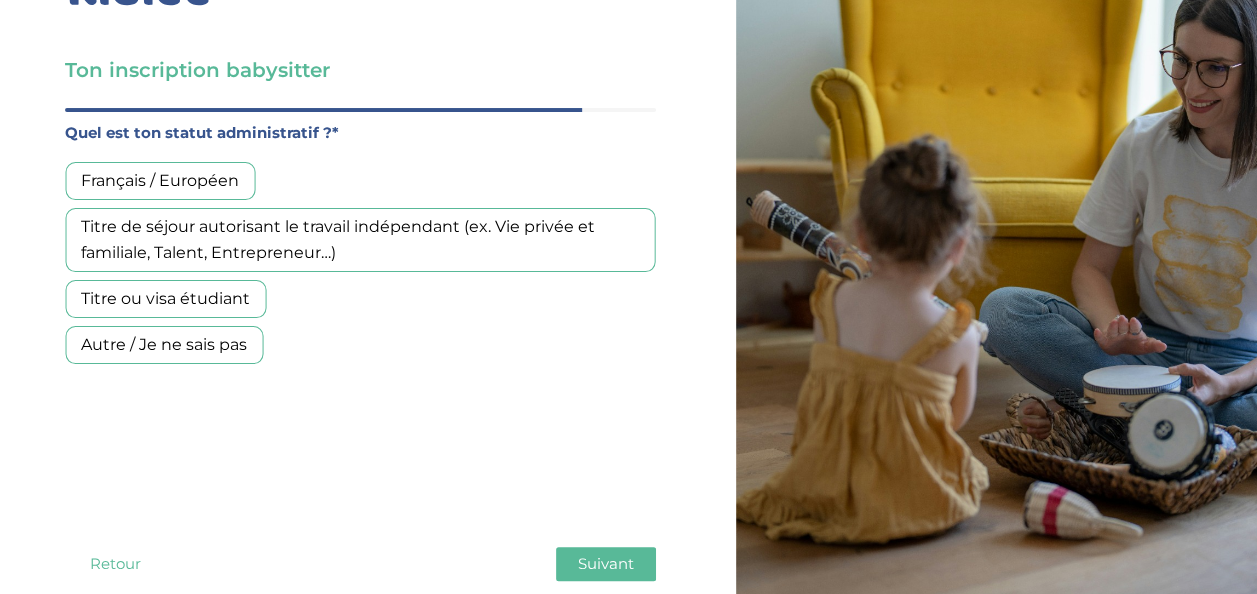 click on "Français / Européen" at bounding box center (160, 181) 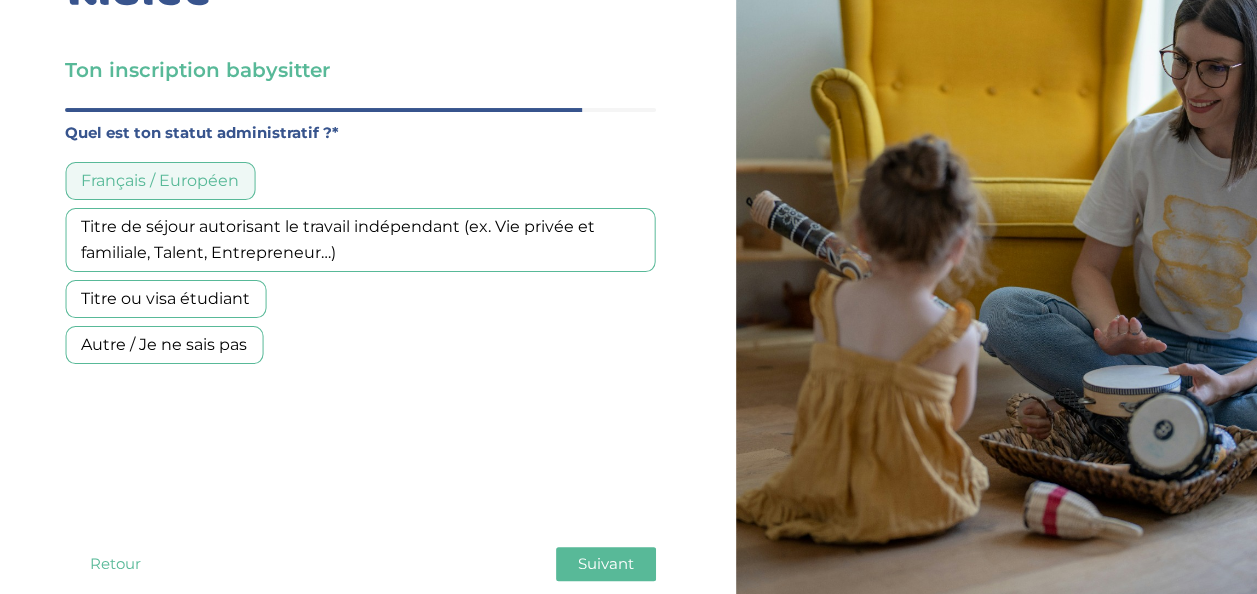 click on "Suivant" at bounding box center (606, 563) 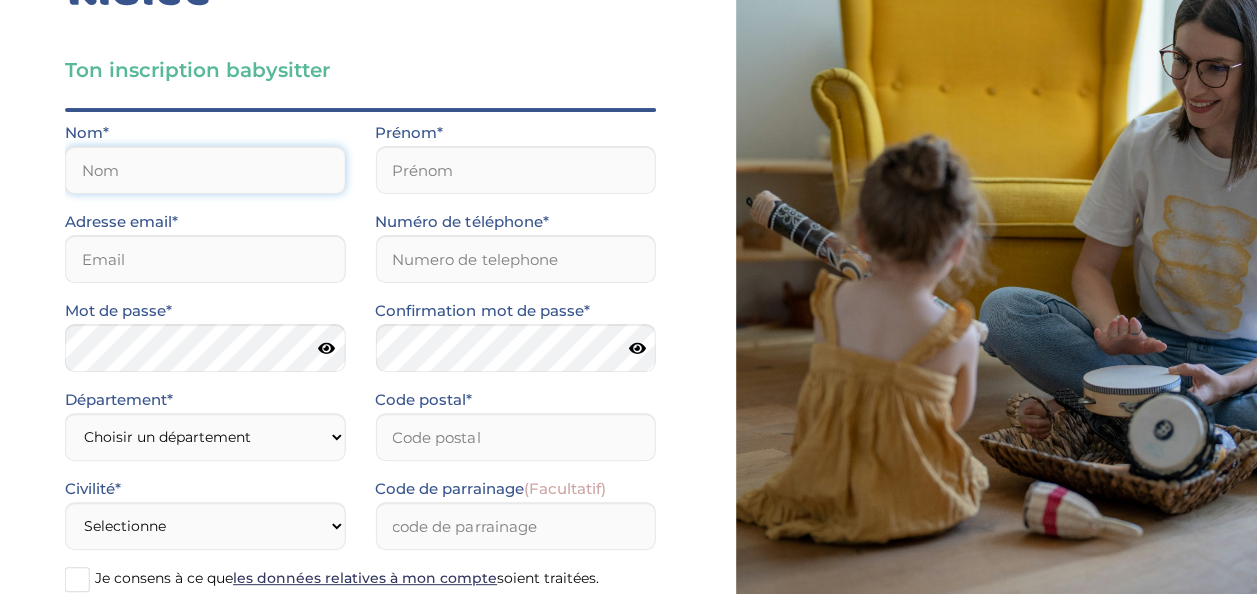 click at bounding box center (205, 170) 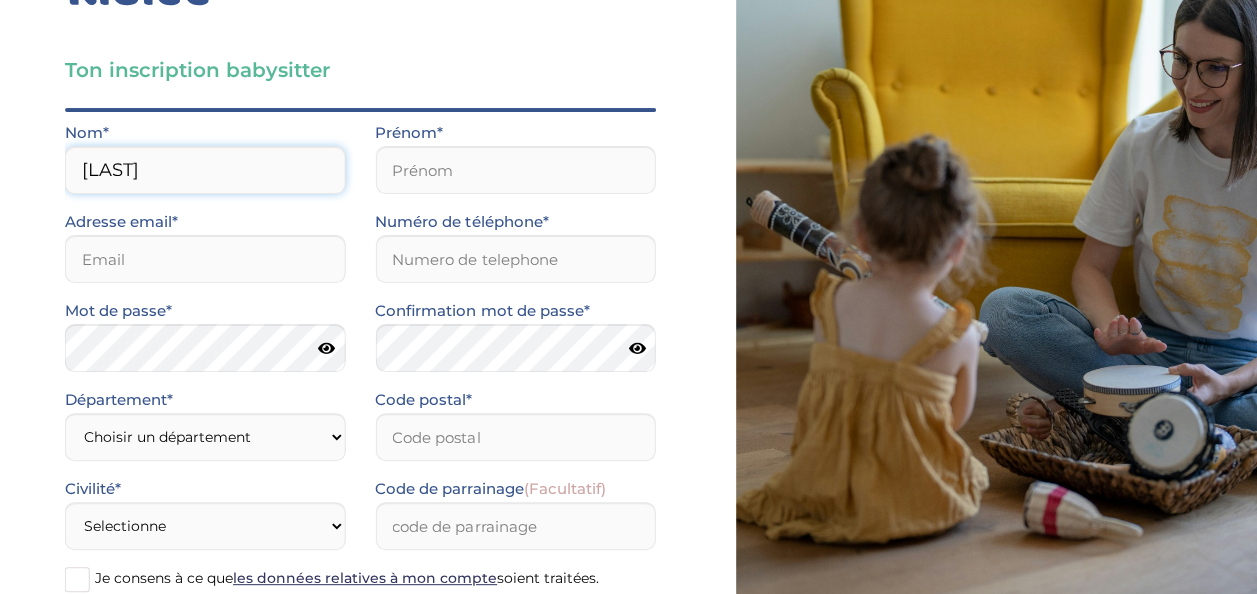 type on "Essouma" 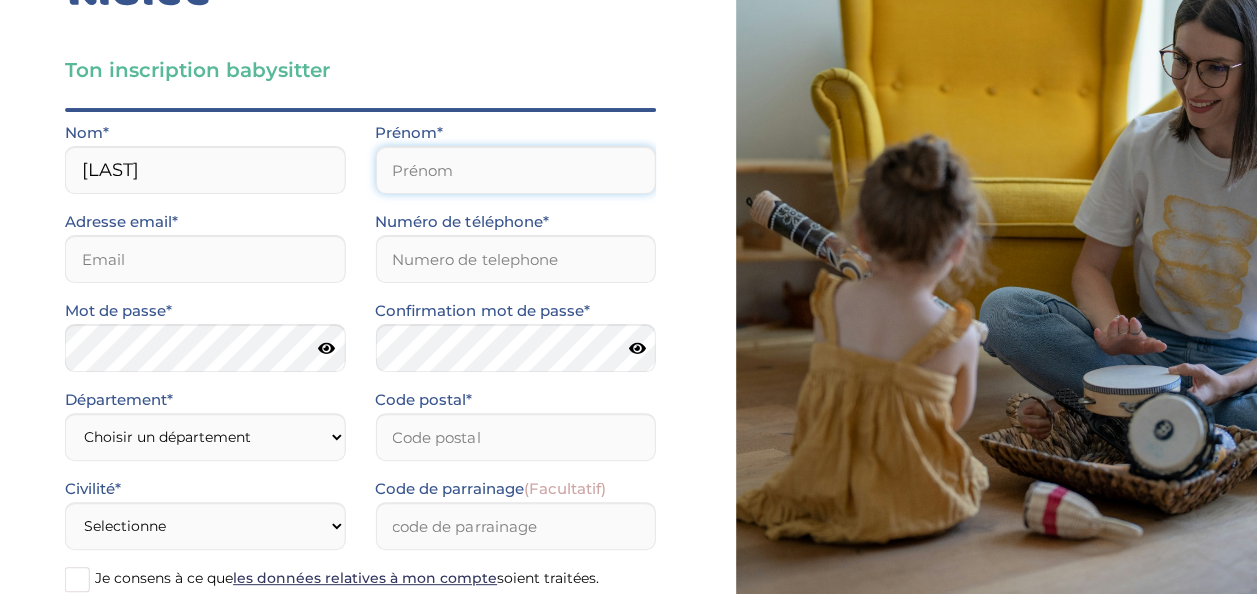 click at bounding box center [515, 170] 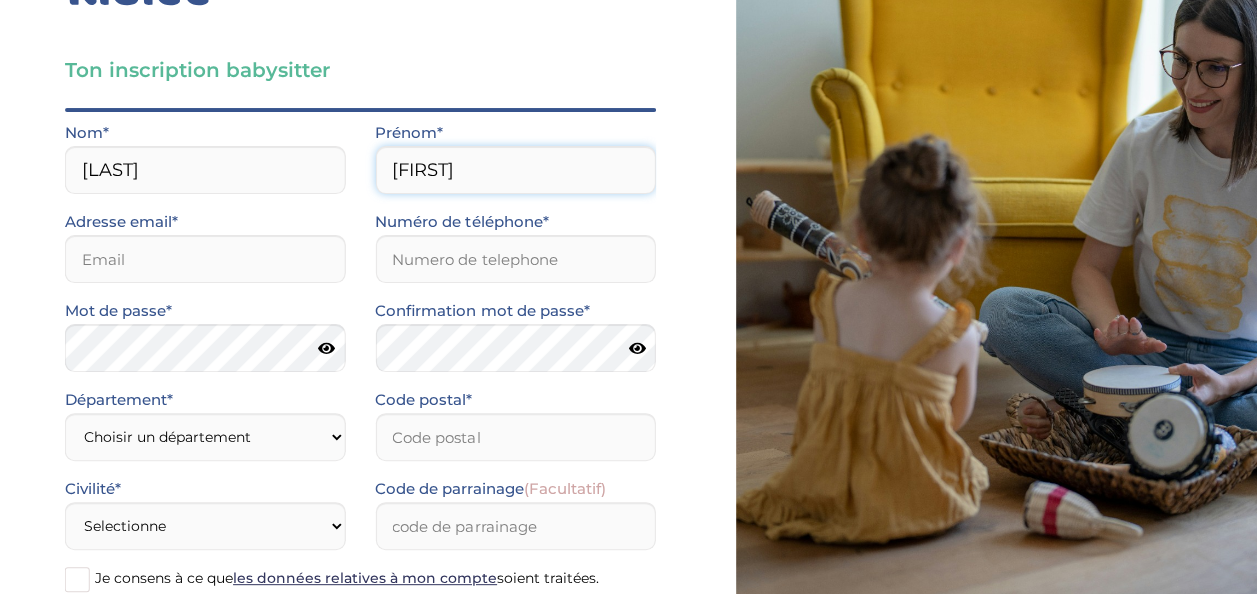 type on "Laurence" 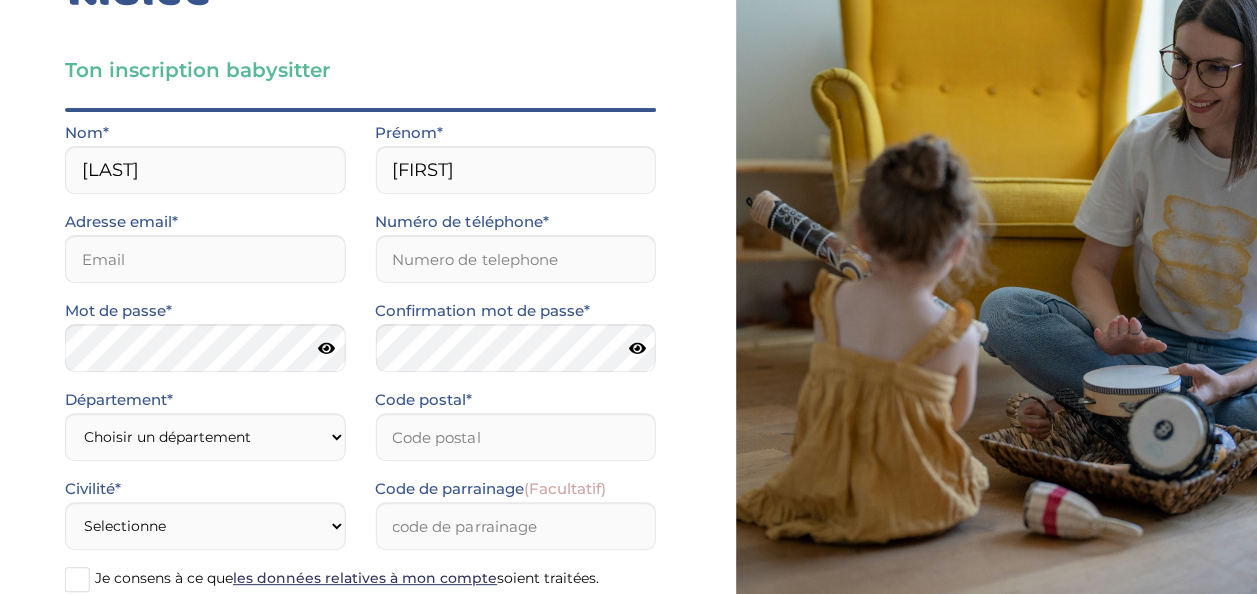 click on "Ton inscription babysitter
Merci de vérifier que tous les champs sont remplis avant de poursuivre.
Quel est ton âge ?*
Moins de 18 ans
18 à 25 ans
Plus de 25 ans
As-tu des disponibilités pour la rentrée de septembre?*     Oui     Non   indique tes disponibilités à partir du 1er septembre !*   Coche pour chaque jour le créneau à partir duquel tu peux commencer une garde
(exemple lundi je finis les cours à 16 et peux commencer les gardes à partir de 16h30 : je coche
“dès 16h30”   Jours   Dès   15h Dès   16h Dès   16h30 Dès   17h Dès   17h30 Dès   18h Dès   18h30     Lundi   Mardi   Jeudi   Vendredi     Es-tu aussi dispo régulièrement ? (Facultatif)  (Choix multiple)
Supérieure à 2 ans" at bounding box center (360, 353) 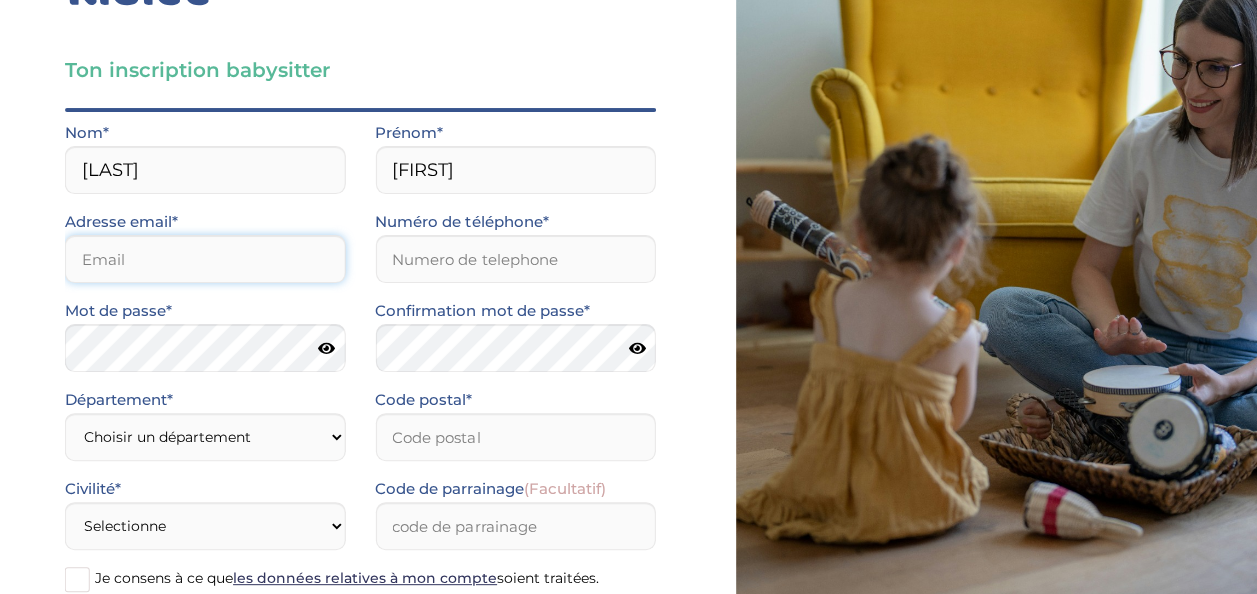 click at bounding box center (205, 259) 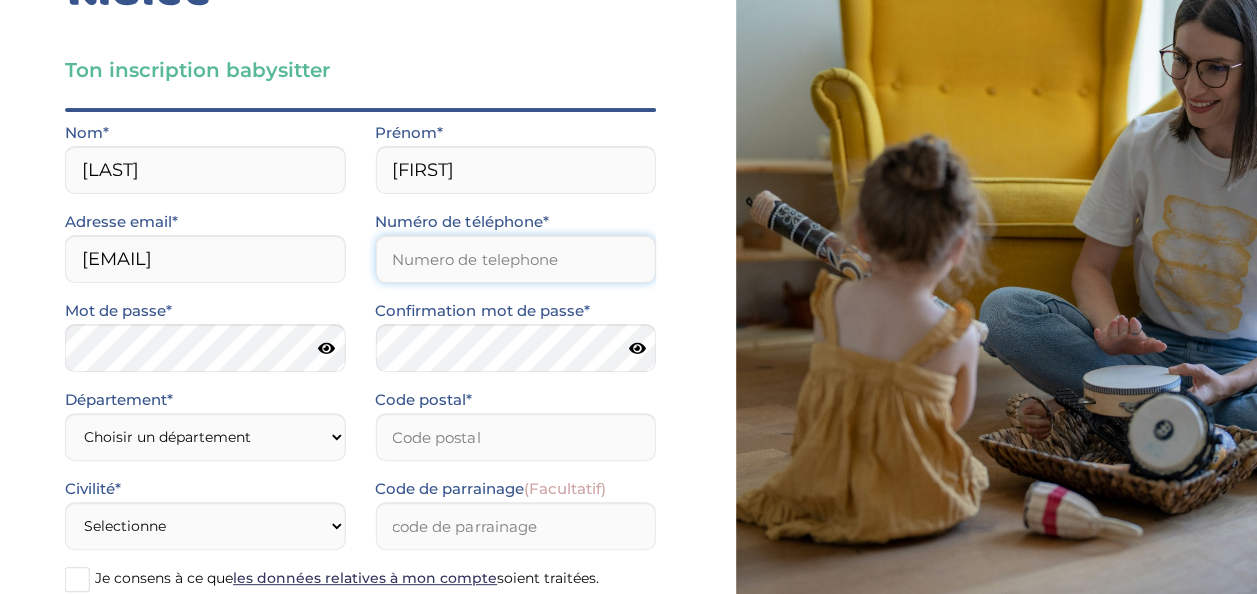 type on "0635491062" 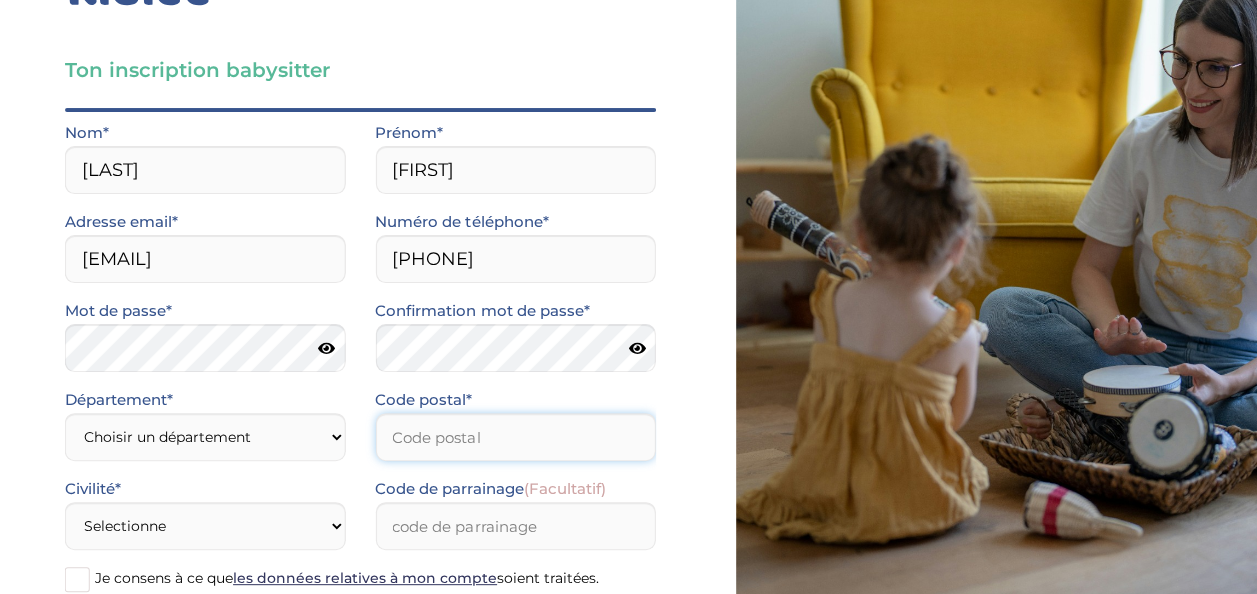 type on "92200" 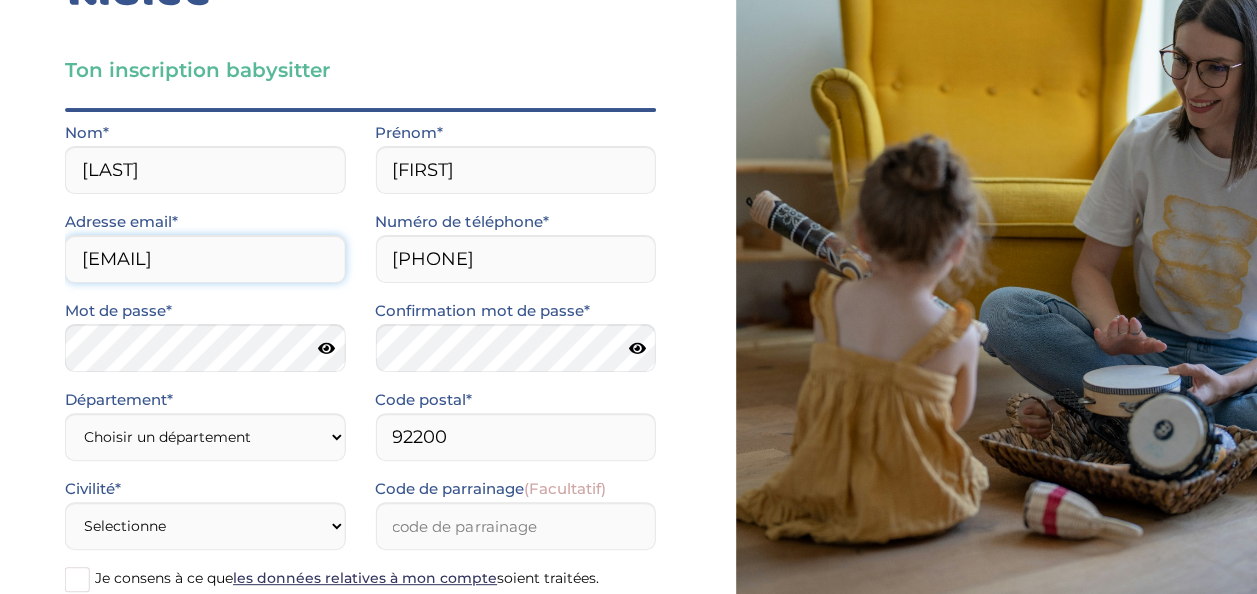 type on "lessouma2@gmail.com" 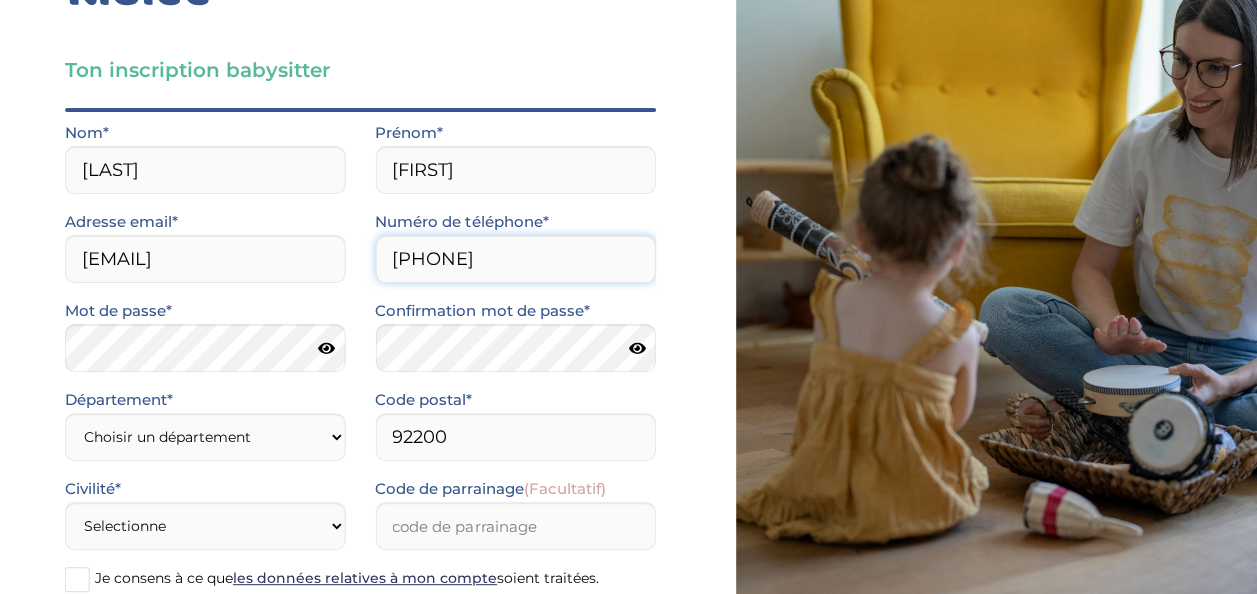 click on "0635491062" at bounding box center (515, 259) 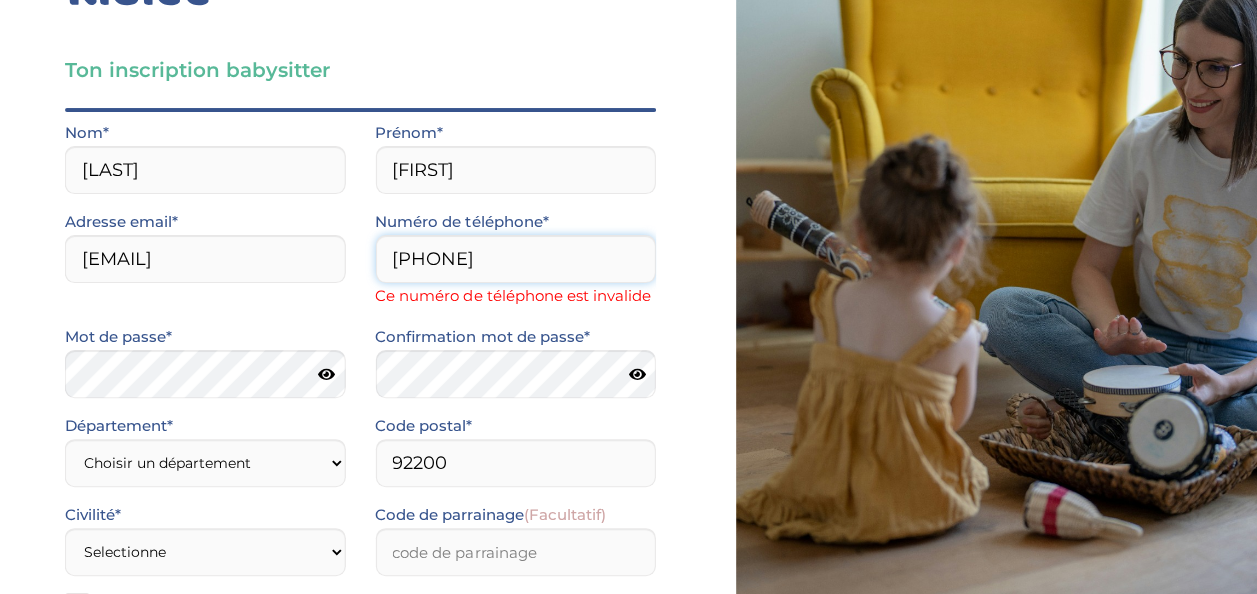 click on "063549106" at bounding box center [515, 259] 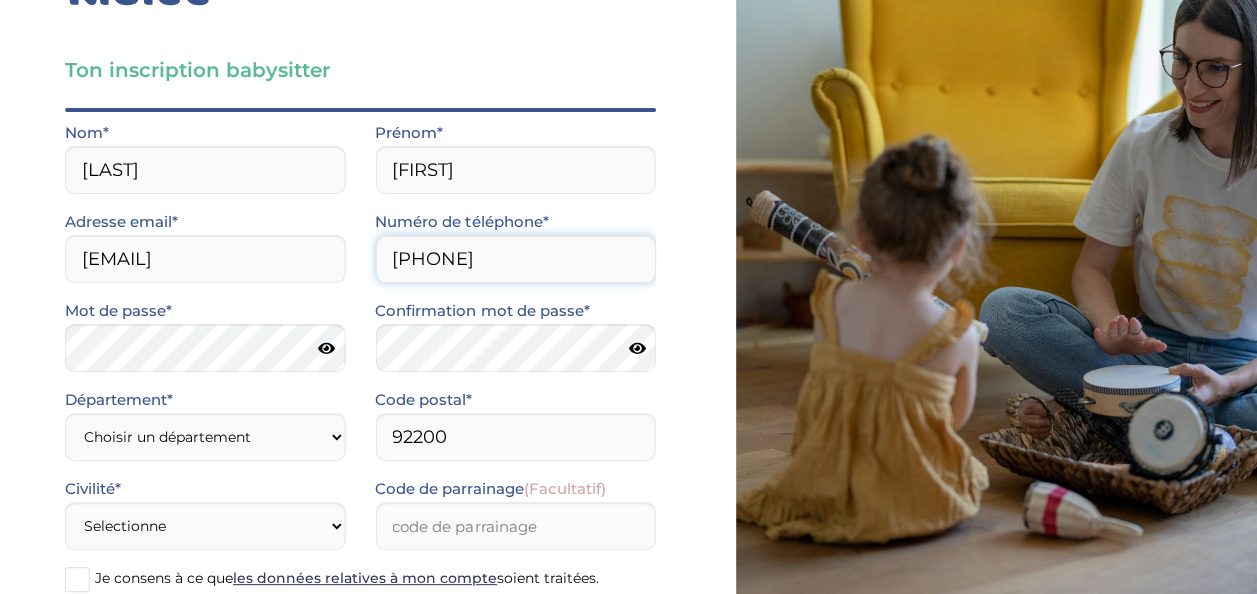 type on "0635491062" 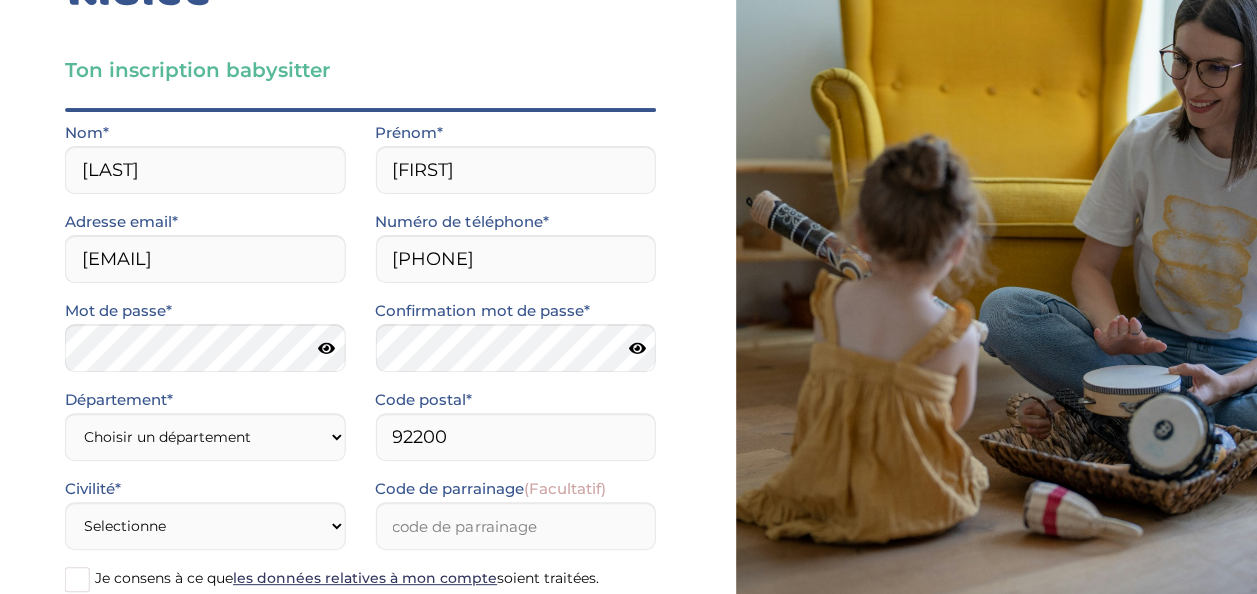 click on "Mot de passe*" at bounding box center (205, 342) 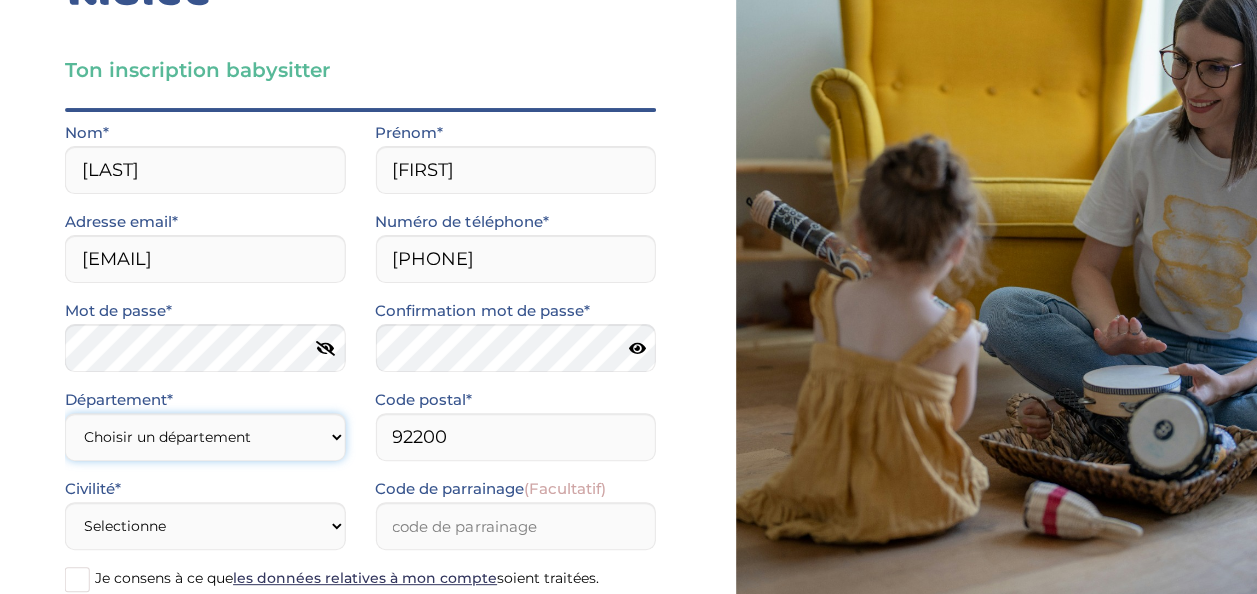 click on "Choisir un département   Paris (75)
Hauts-de-Seine (92)
Yvelines (78)
Val-de-Marne (94)
Seine-Saint-Denis (93)
Seine-et-Marne (77)
Val-d'Oise (95)
Essonne (91)
Autre" at bounding box center [205, 437] 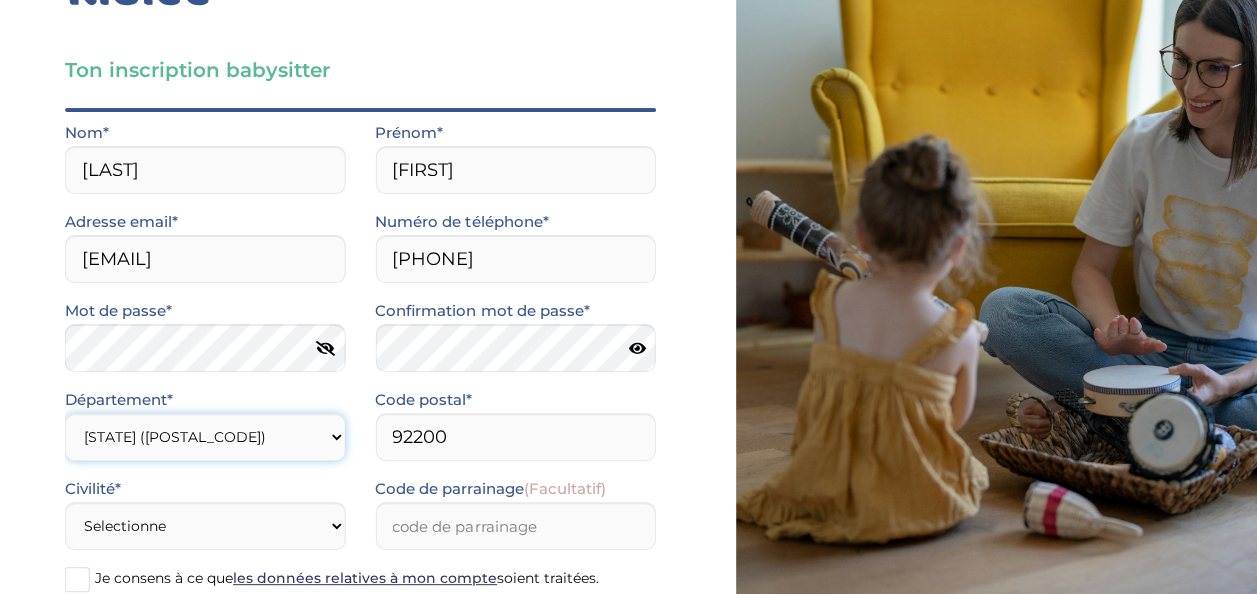 click on "Choisir un département   Paris (75)
Hauts-de-Seine (92)
Yvelines (78)
Val-de-Marne (94)
Seine-Saint-Denis (93)
Seine-et-Marne (77)
Val-d'Oise (95)
Essonne (91)
Autre" at bounding box center (205, 437) 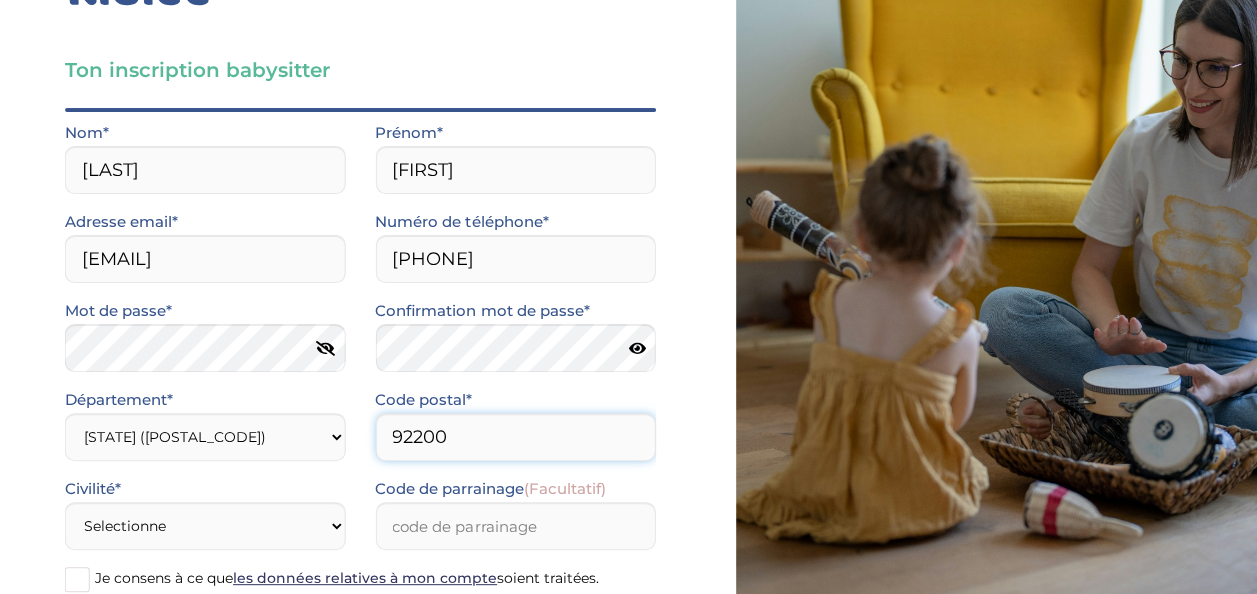 click on "92200" at bounding box center [515, 437] 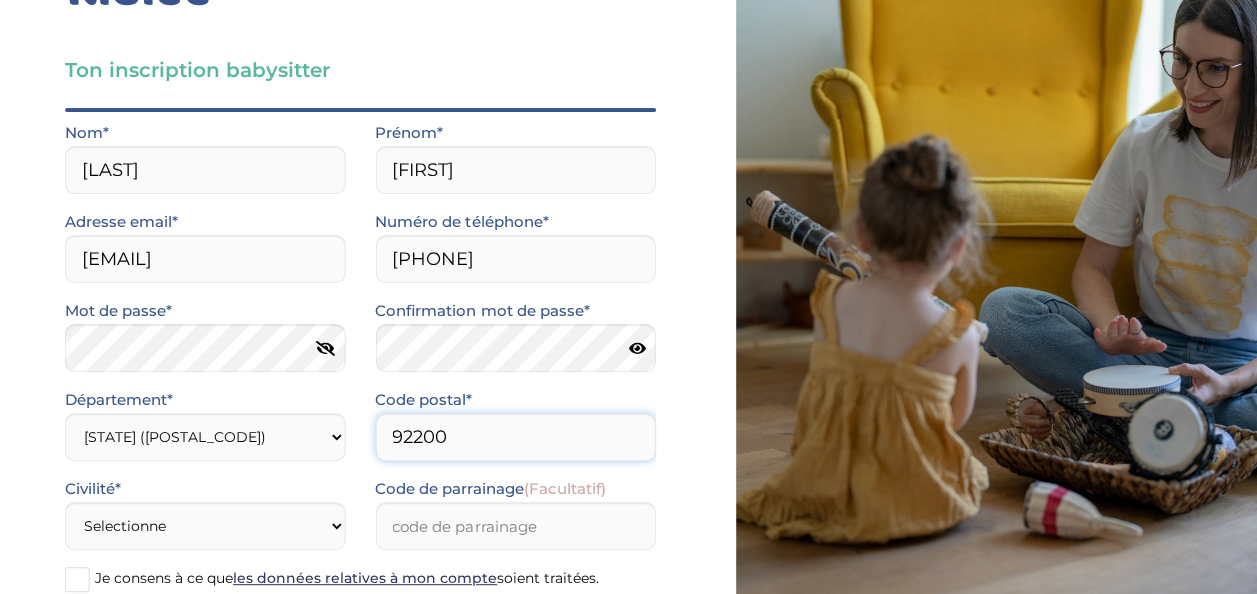 type on "92200" 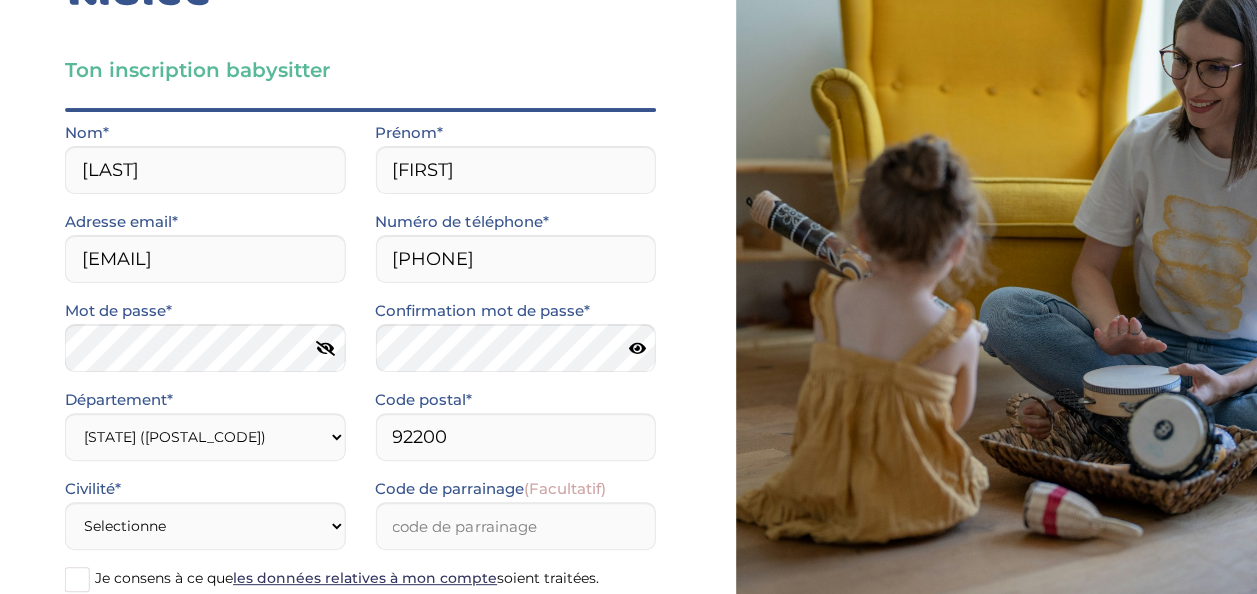 click on "Ton inscription babysitter
Merci de vérifier que tous les champs sont remplis avant de poursuivre.
Quel est ton âge ?*
Moins de 18 ans
18 à 25 ans
Plus de 25 ans
As-tu des disponibilités pour la rentrée de septembre?*     Oui     Non   indique tes disponibilités à partir du 1er septembre !*   Coche pour chaque jour le créneau à partir duquel tu peux commencer une garde
(exemple lundi je finis les cours à 16 et peux commencer les gardes à partir de 16h30 : je coche
“dès 16h30”   Jours   Dès   15h Dès   16h Dès   16h30 Dès   17h Dès   17h30 Dès   18h Dès   18h30     Lundi   Mardi   Jeudi   Vendredi     Es-tu aussi dispo régulièrement ? (Facultatif)  (Choix multiple)
Supérieure à 2 ans" at bounding box center (360, 353) 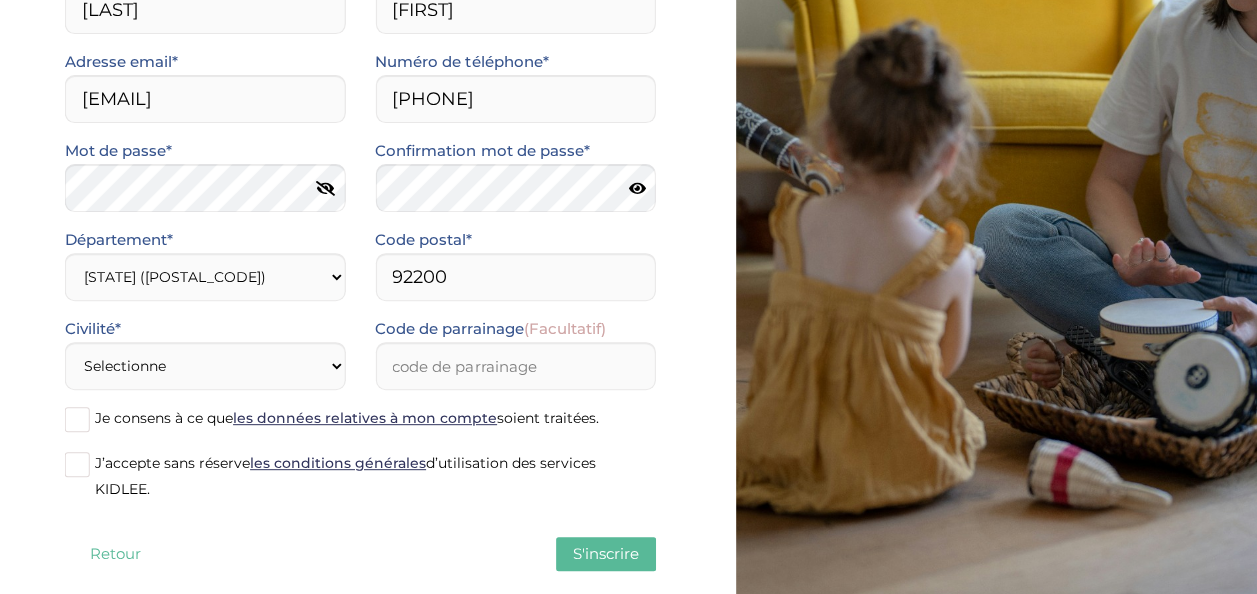 scroll, scrollTop: 273, scrollLeft: 0, axis: vertical 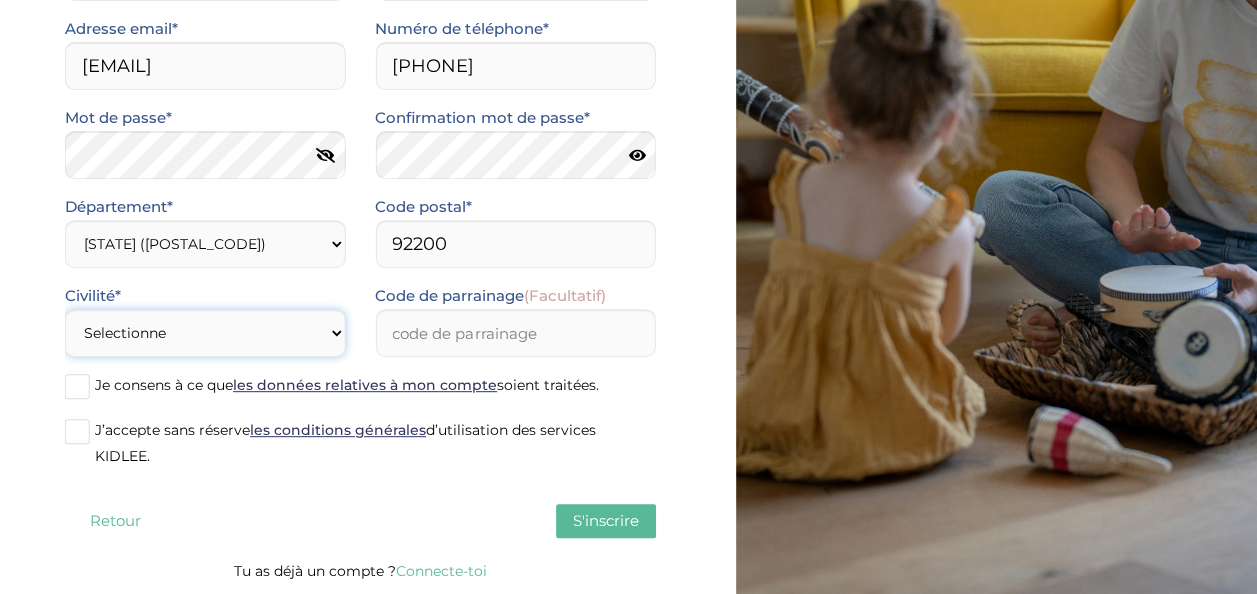 click on "Selectionne   Mr   Mme" at bounding box center [205, 333] 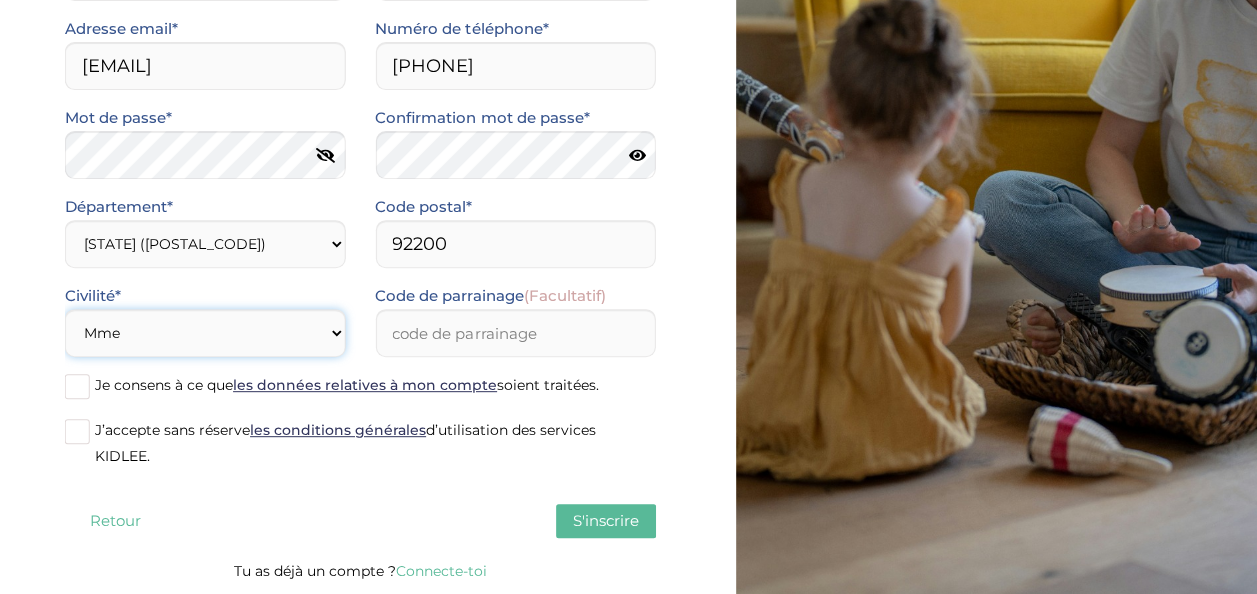 click on "Selectionne   Mr   Mme" at bounding box center (205, 333) 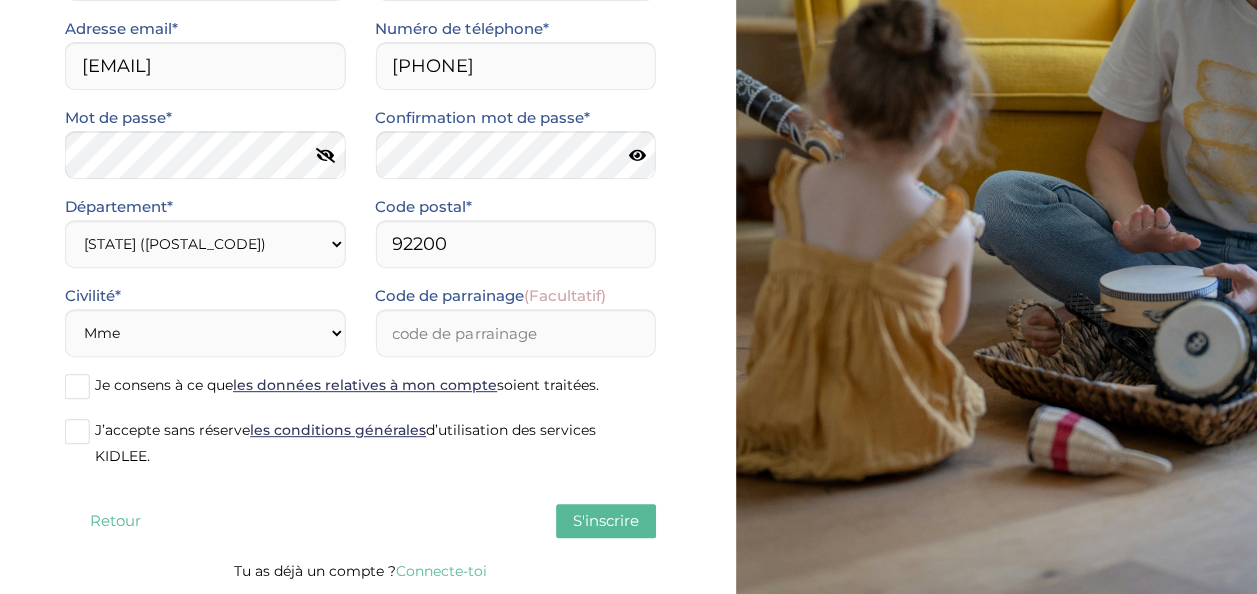 click at bounding box center (77, 386) 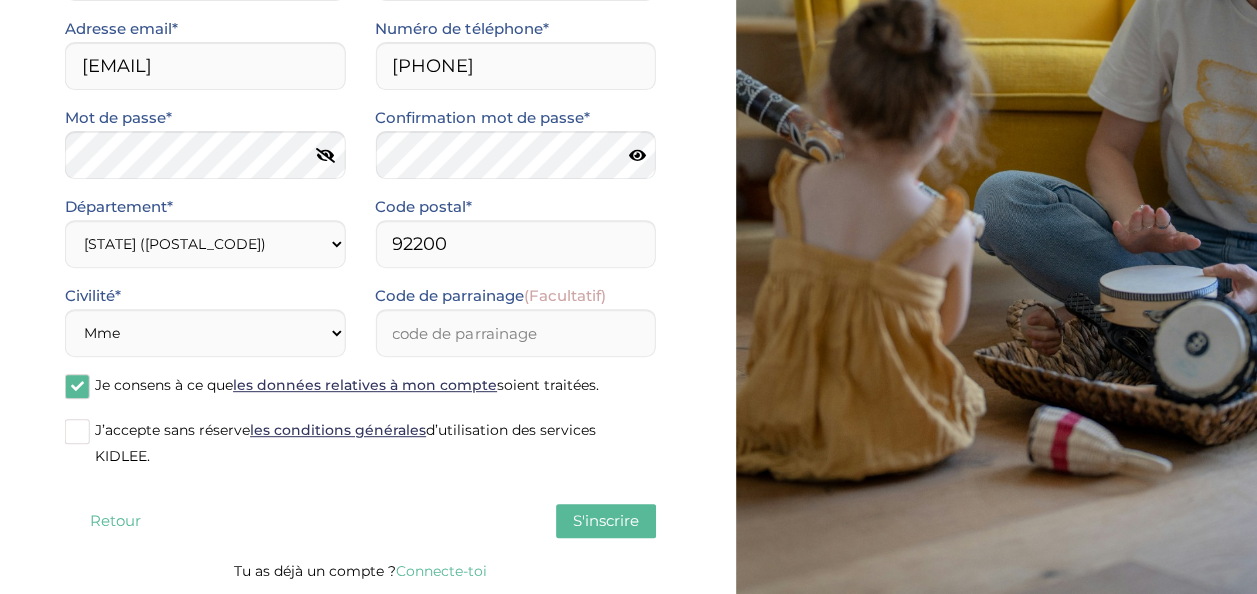 click at bounding box center (77, 431) 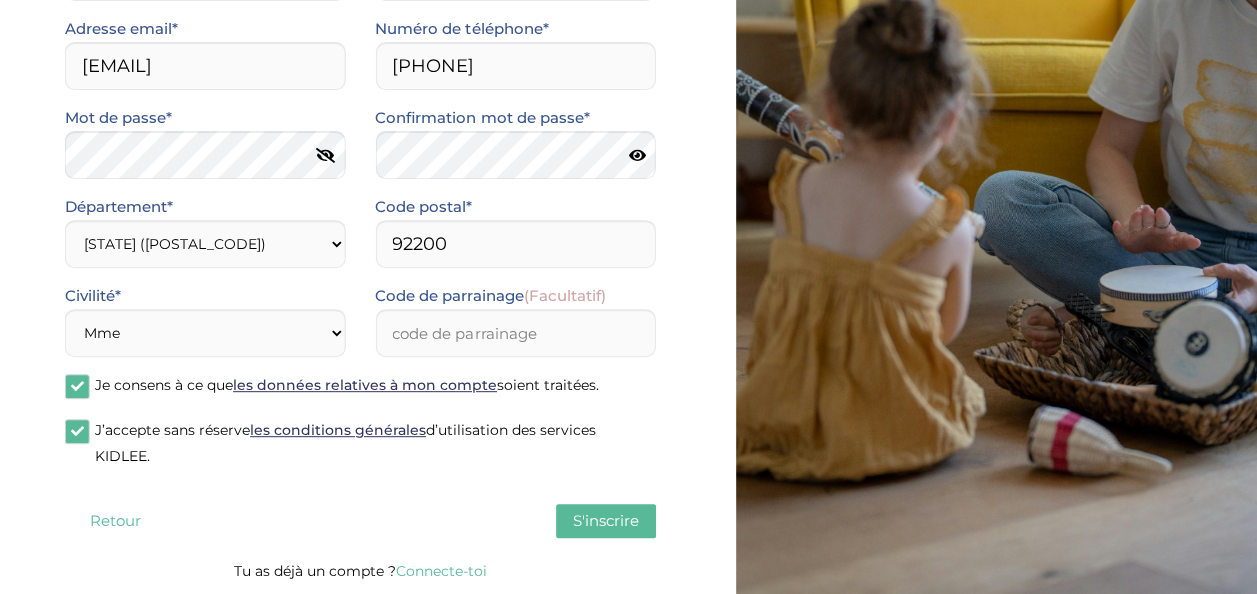 click on "S'inscrire" at bounding box center [606, 520] 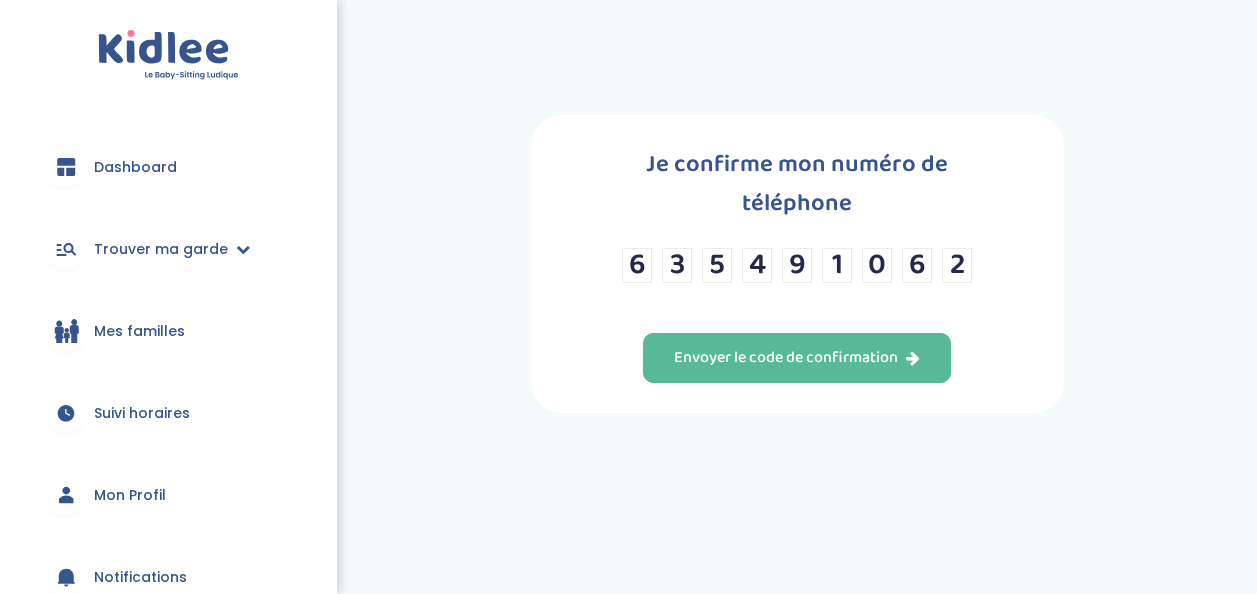 scroll, scrollTop: 0, scrollLeft: 0, axis: both 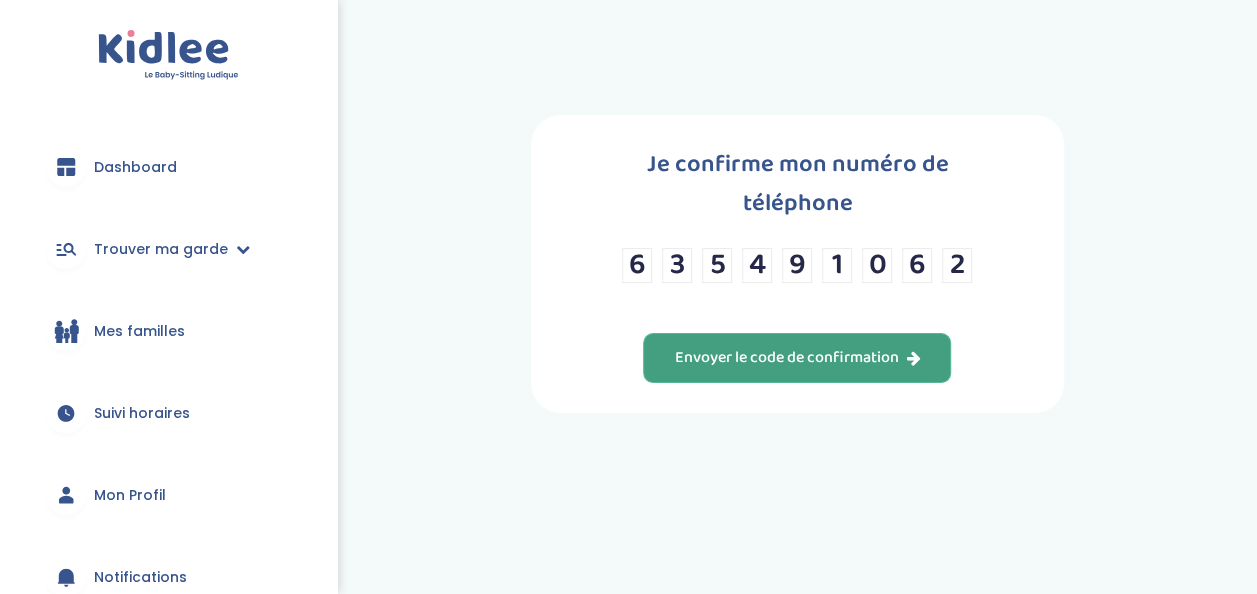 click on "Envoyer le code de confirmation" at bounding box center [797, 358] 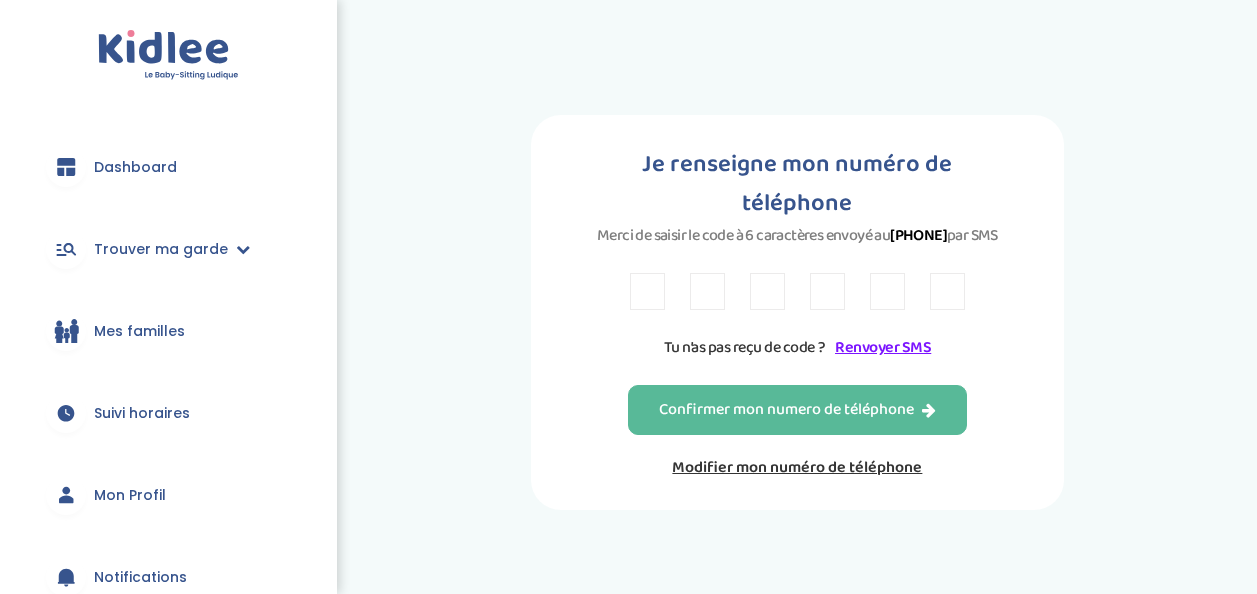 scroll, scrollTop: 0, scrollLeft: 0, axis: both 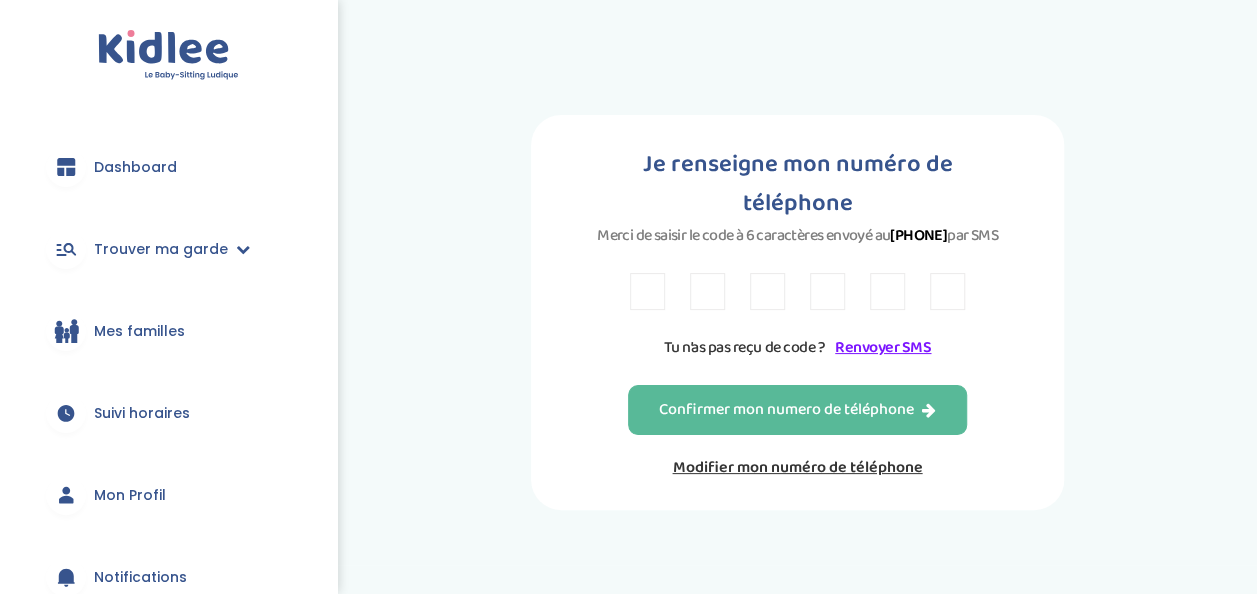 click at bounding box center (647, 291) 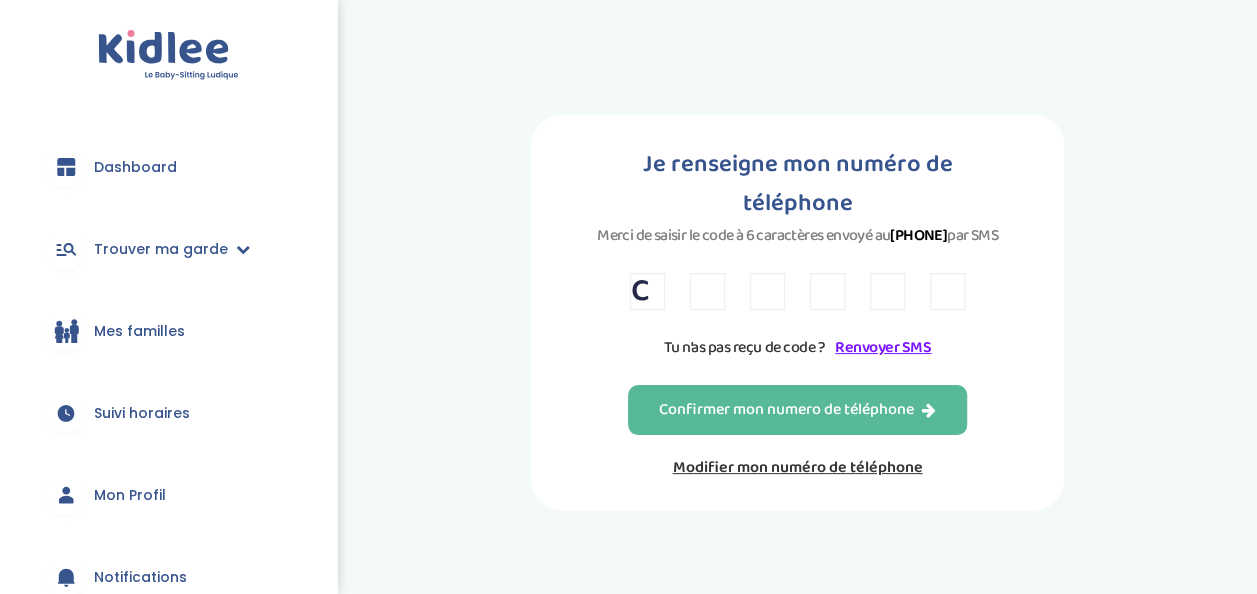 type on "A" 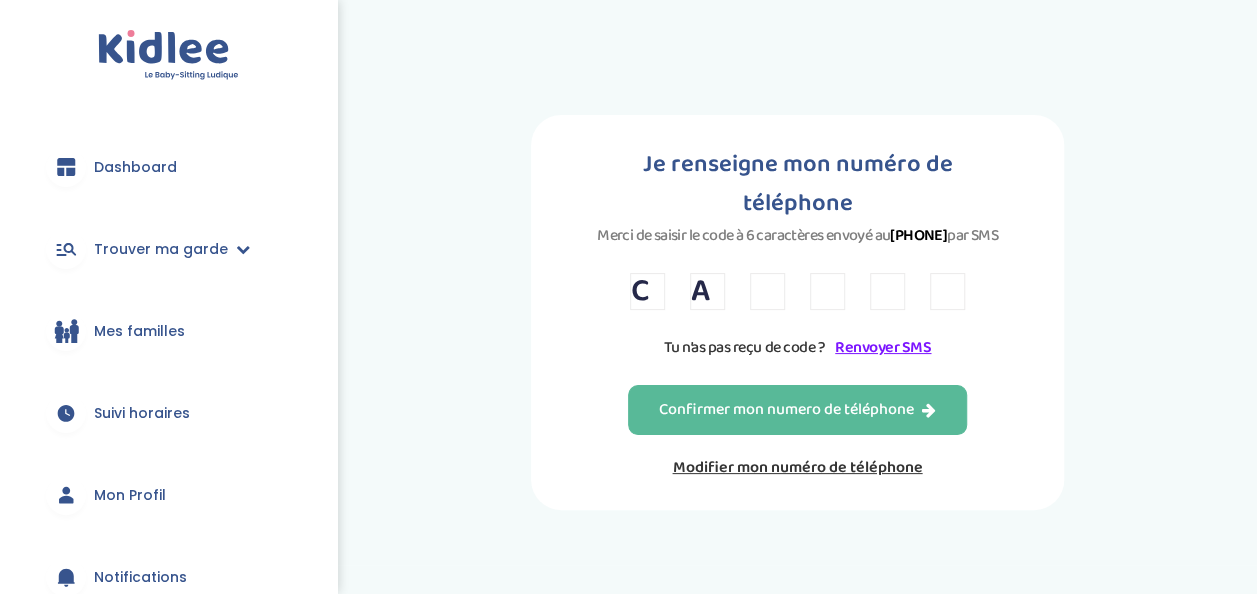 type on "W" 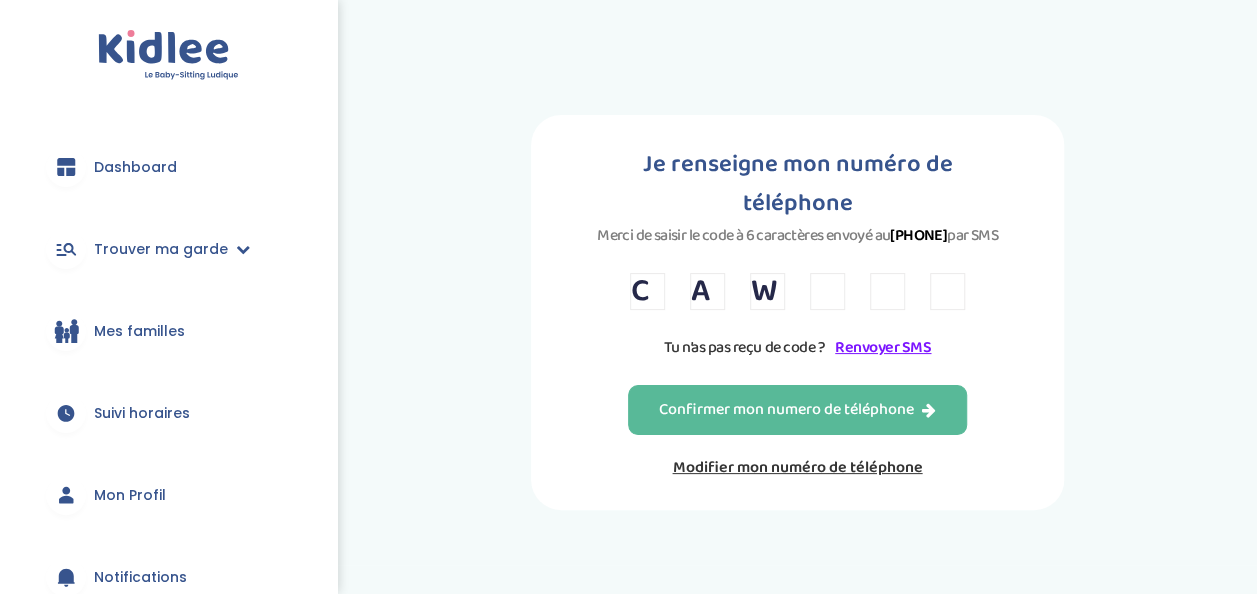 type on "7" 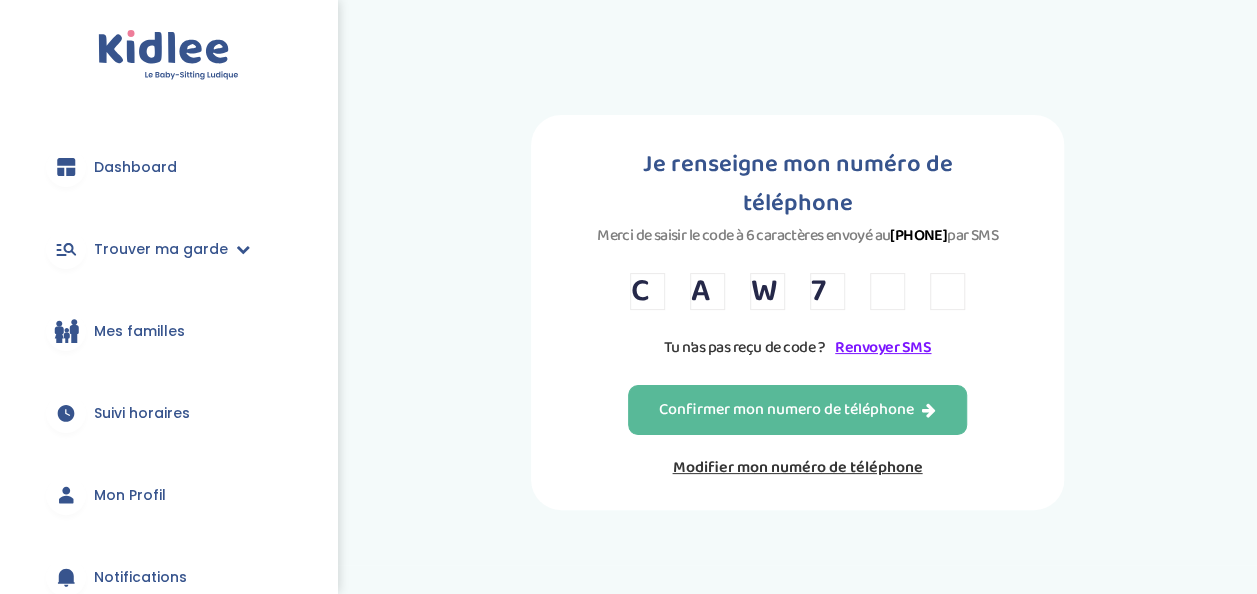 type on "A" 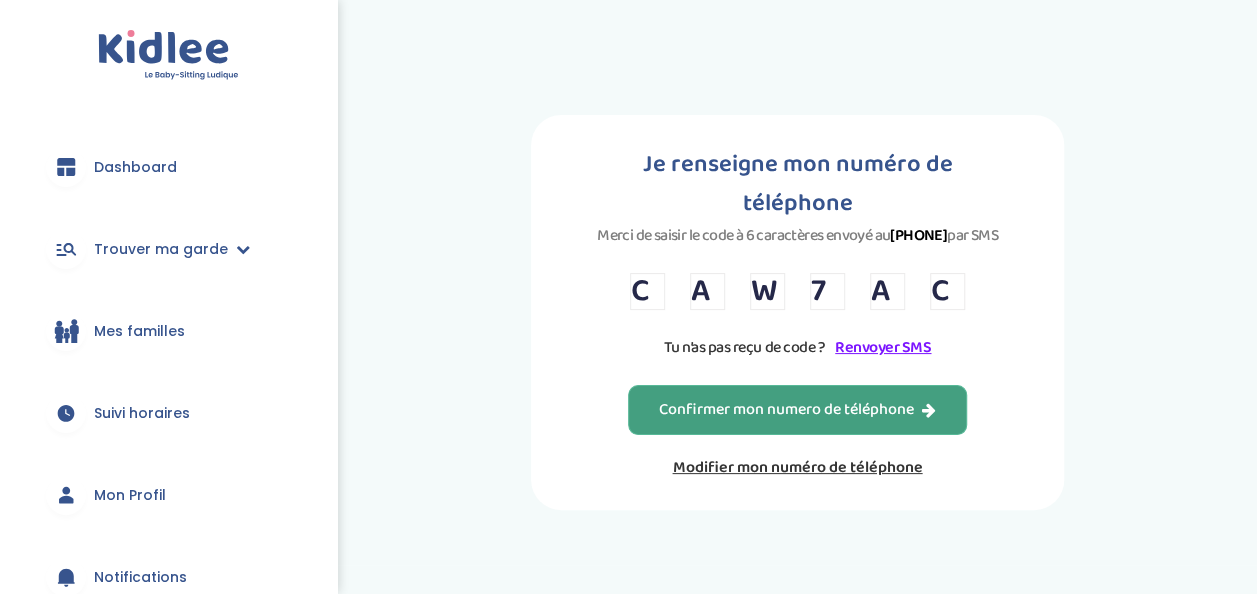 type on "C" 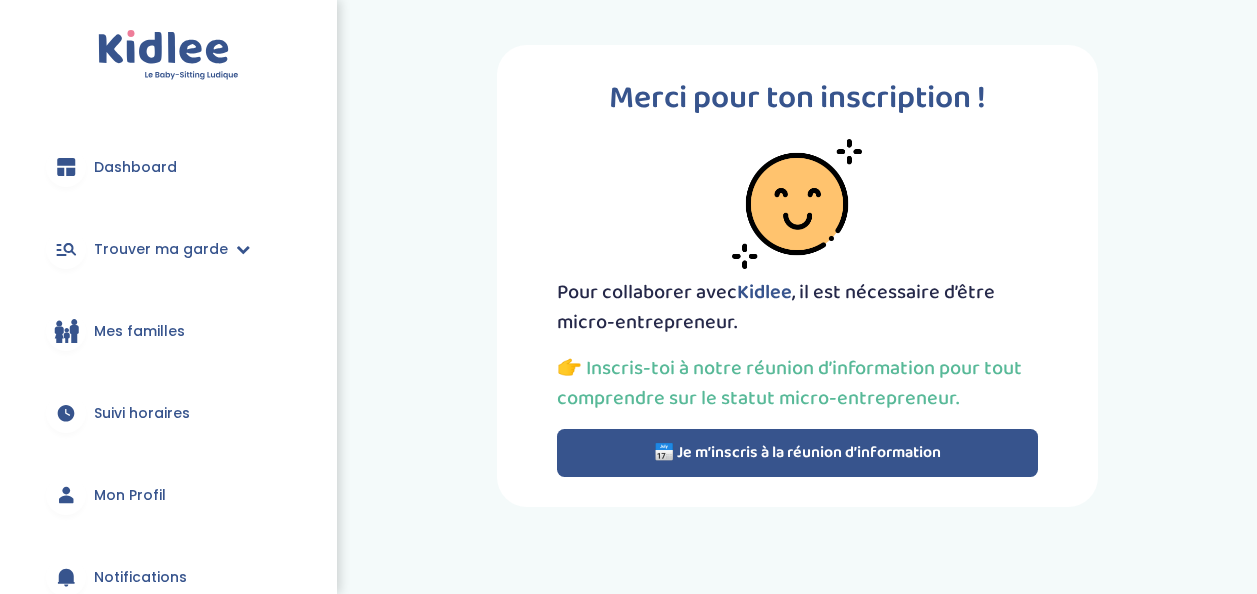 scroll, scrollTop: 0, scrollLeft: 0, axis: both 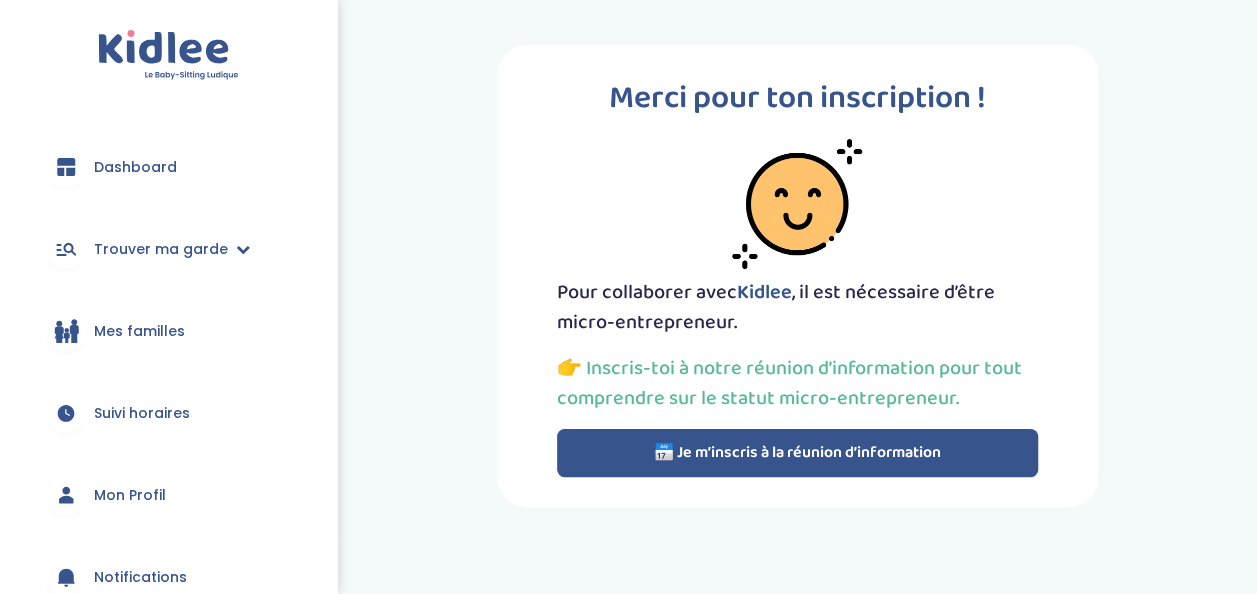 click on "📅 Je m’inscris à la réunion d’information" at bounding box center [797, 453] 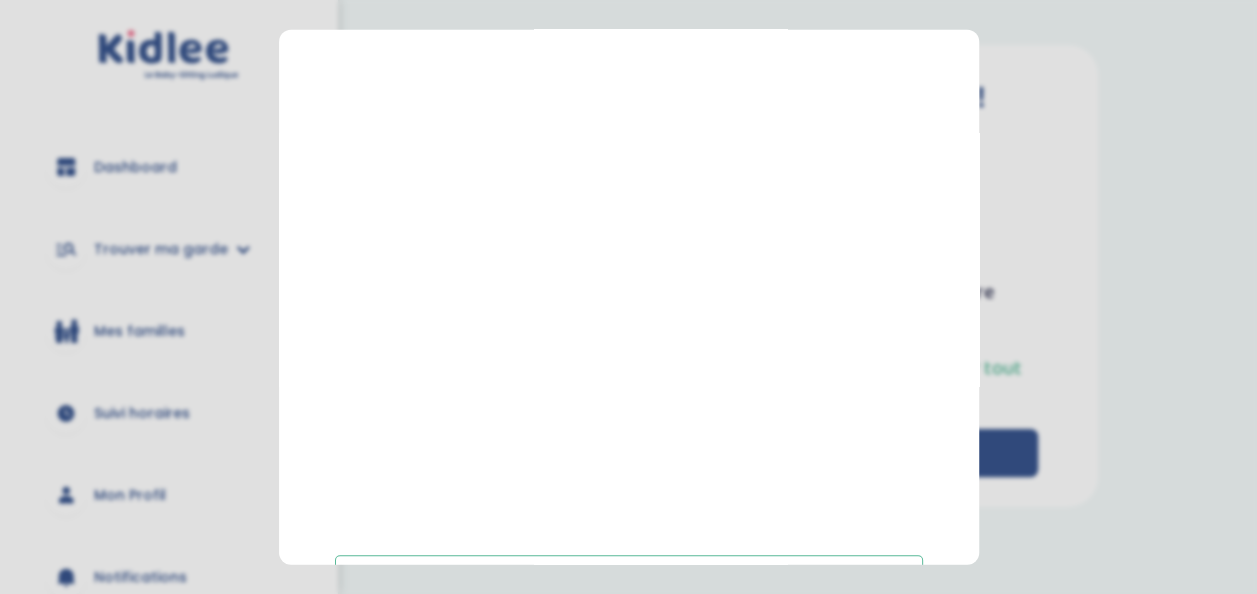 scroll, scrollTop: 451, scrollLeft: 0, axis: vertical 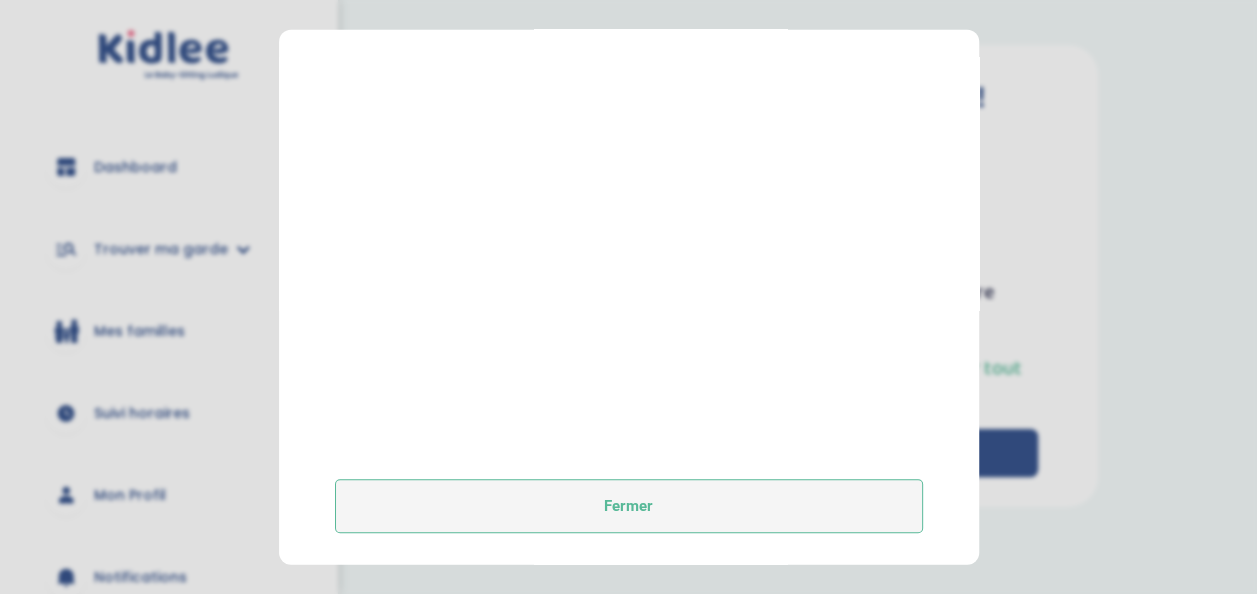 click on "Fermer" at bounding box center (629, 506) 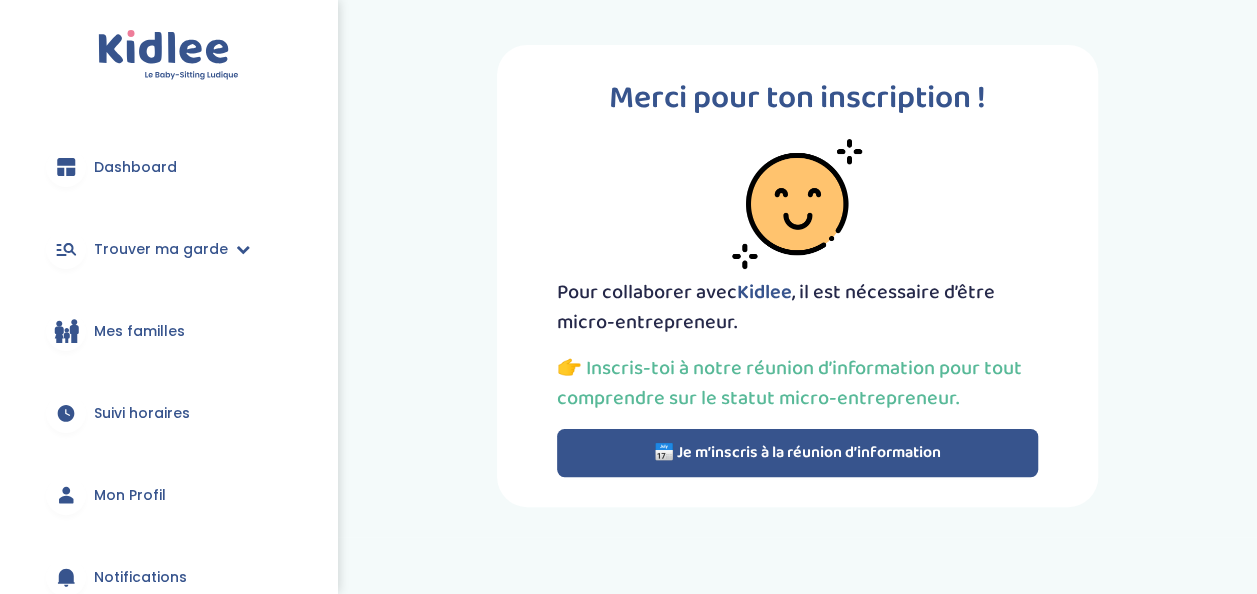 click on "📅 Je m’inscris à la réunion d’information" at bounding box center (797, 453) 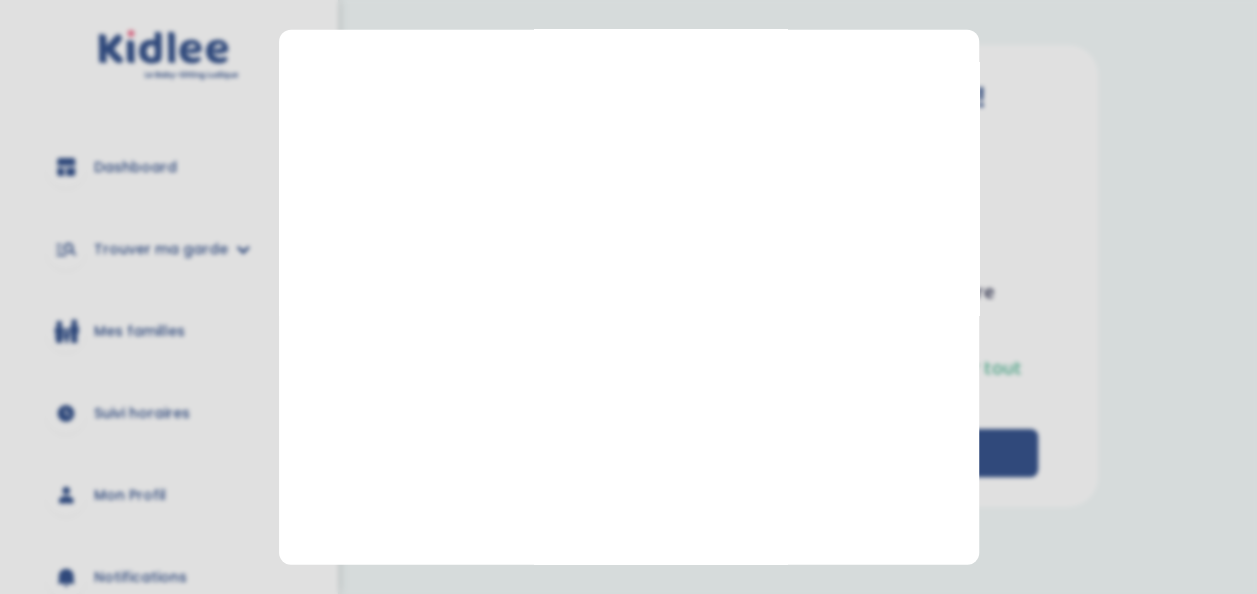 scroll, scrollTop: 213, scrollLeft: 0, axis: vertical 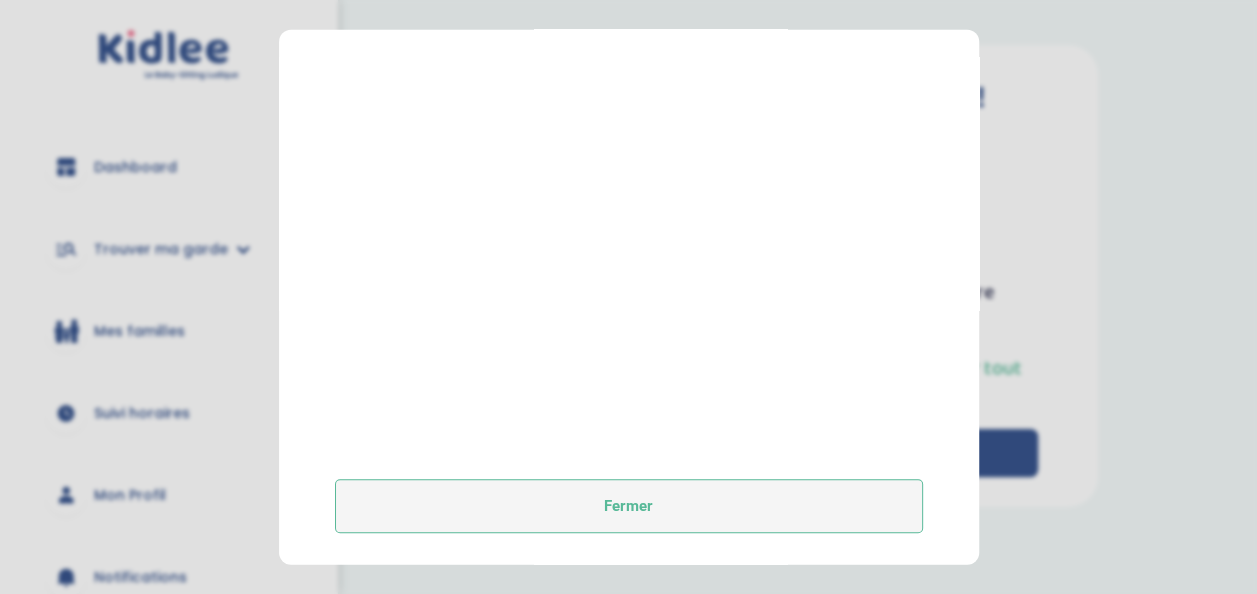 click on "Fermer" at bounding box center [629, 506] 